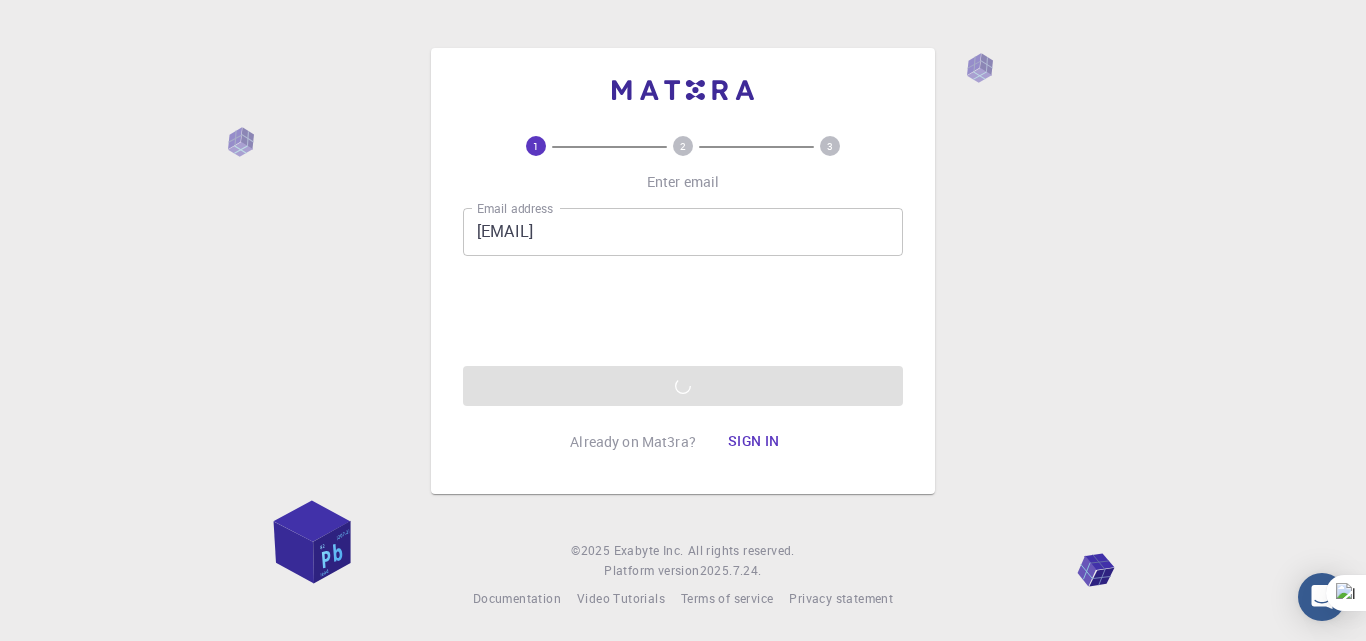 scroll, scrollTop: 0, scrollLeft: 0, axis: both 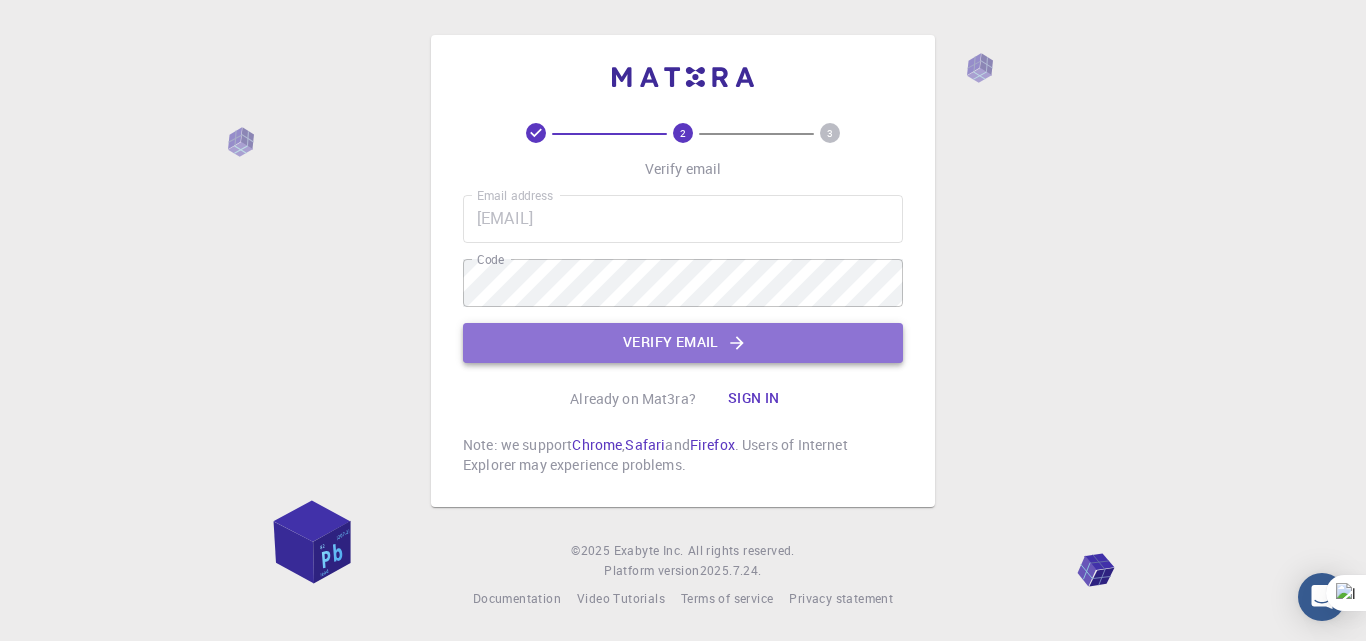 click on "Verify email" 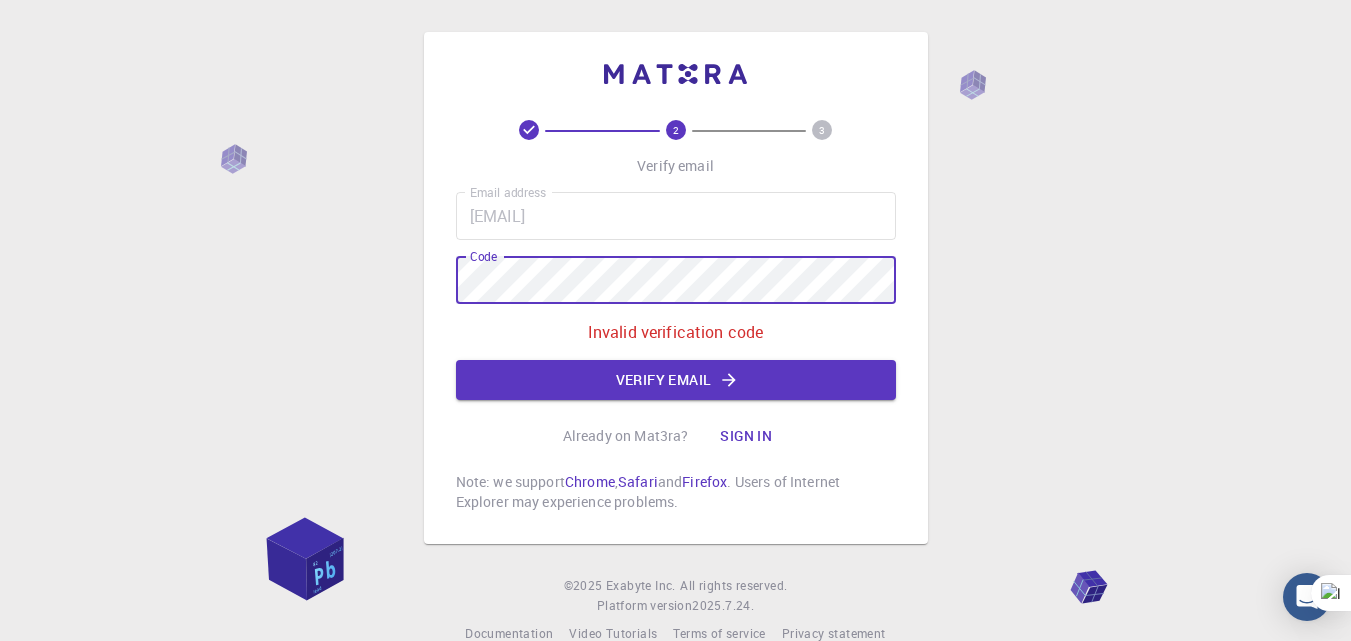 click on "2 3 Verify email Email address [EMAIL] Email address Code Code Invalid verification code Verify email Already on Mat3ra? Sign in Note: we support  Chrome ,  Safari  and  Firefox . Users of Internet Explorer may experience problems. ©  2025  Exabyte Inc.  All rights reserved. Platform version  2025.7.24 . Documentation Video Tutorials Terms of service Privacy statement" at bounding box center (675, 338) 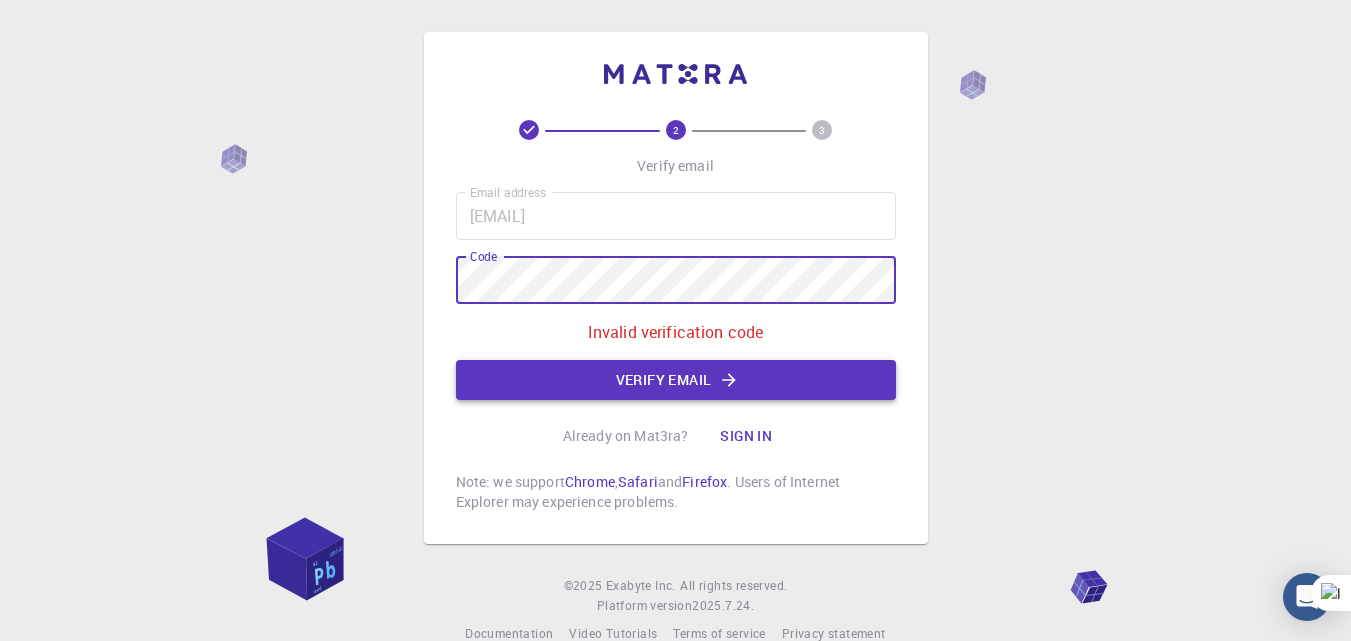 click on "Verify email" at bounding box center [676, 380] 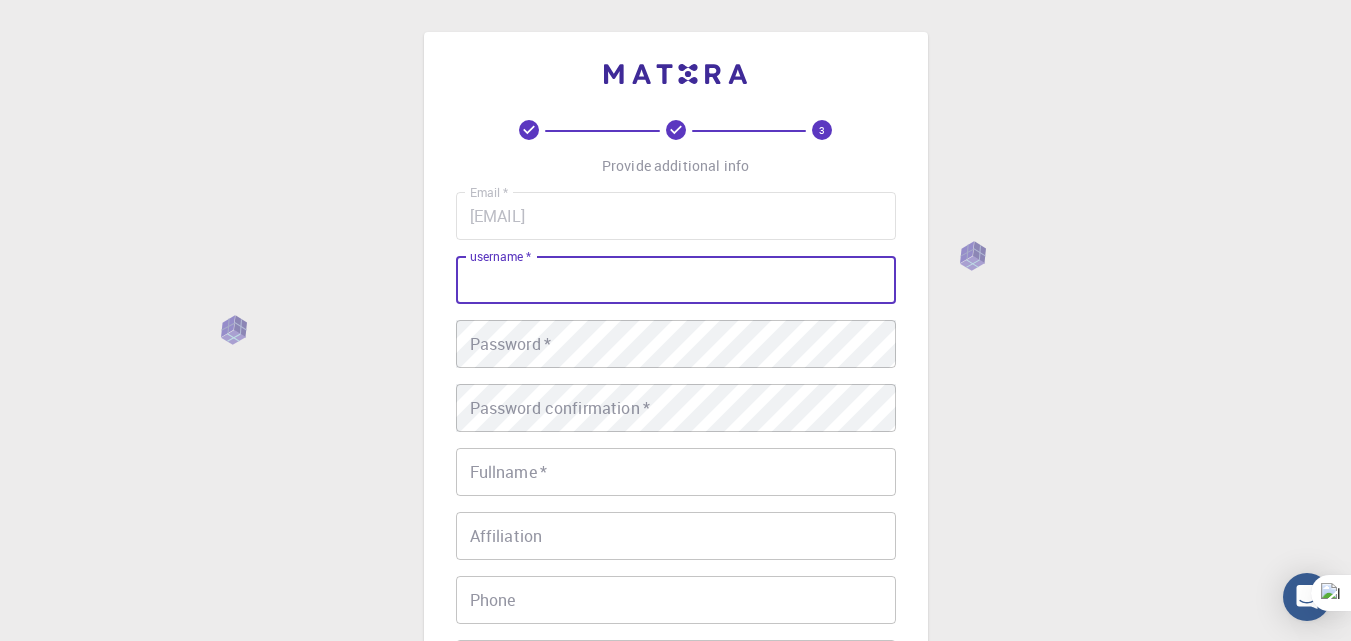 click on "username   *" at bounding box center [676, 280] 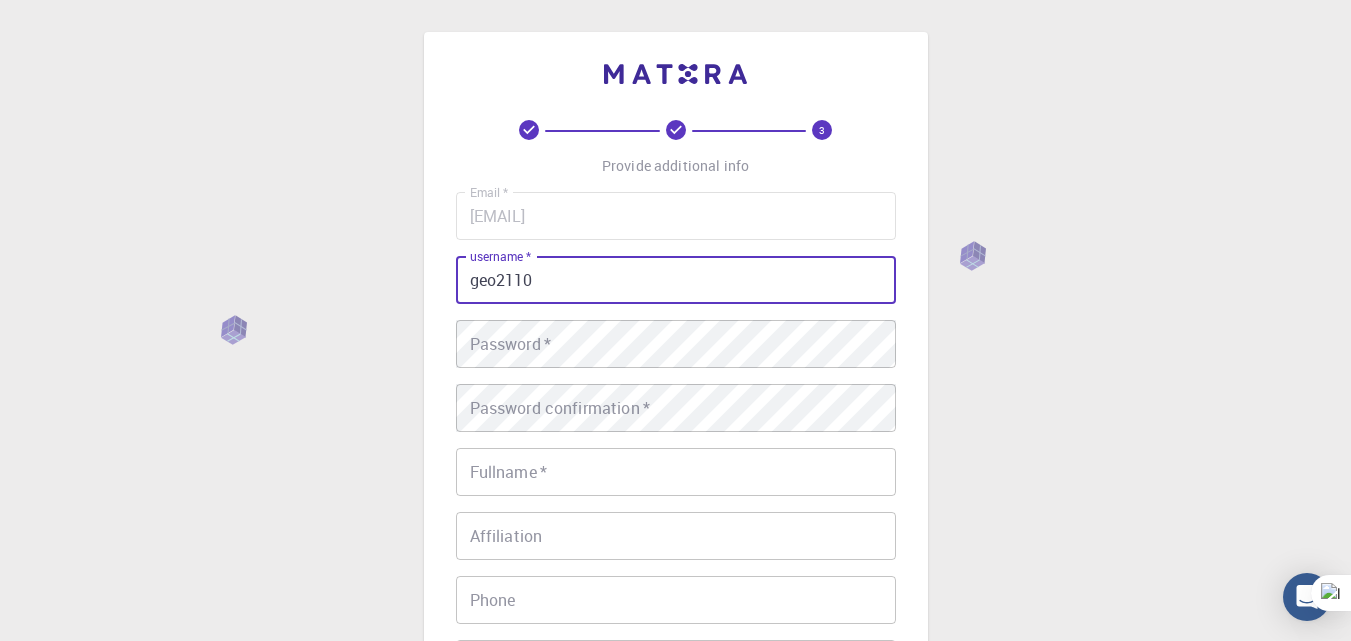 type on "geo2110" 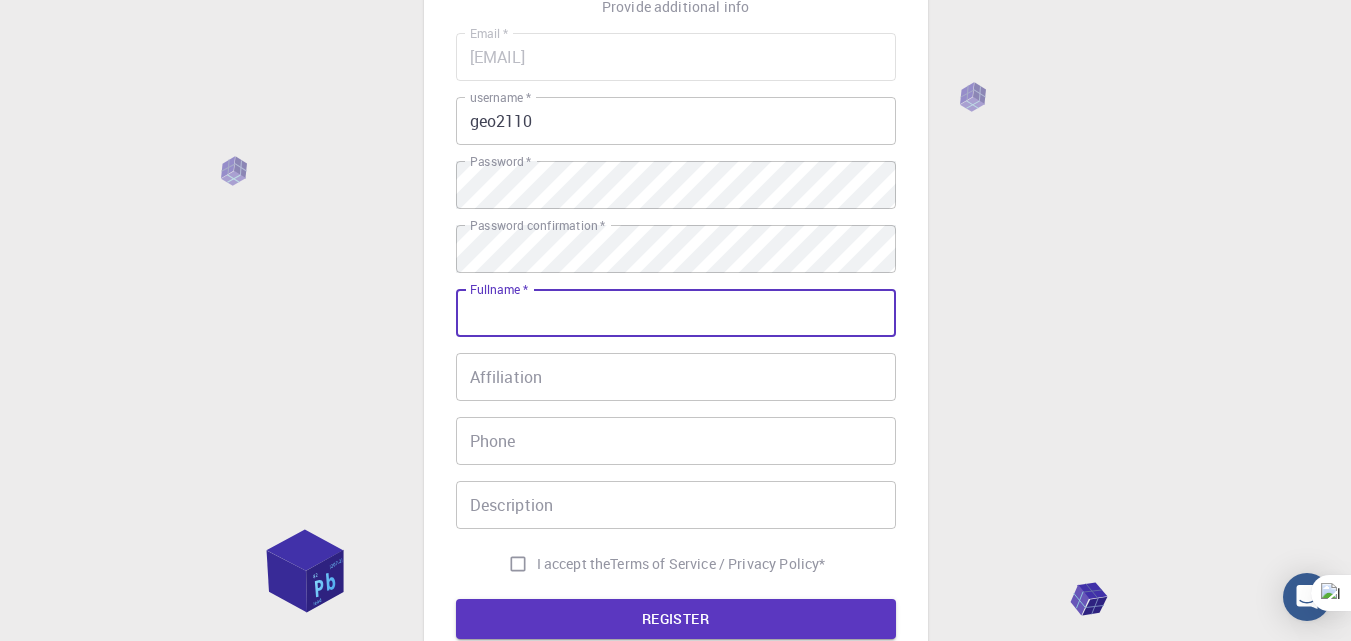 scroll, scrollTop: 200, scrollLeft: 0, axis: vertical 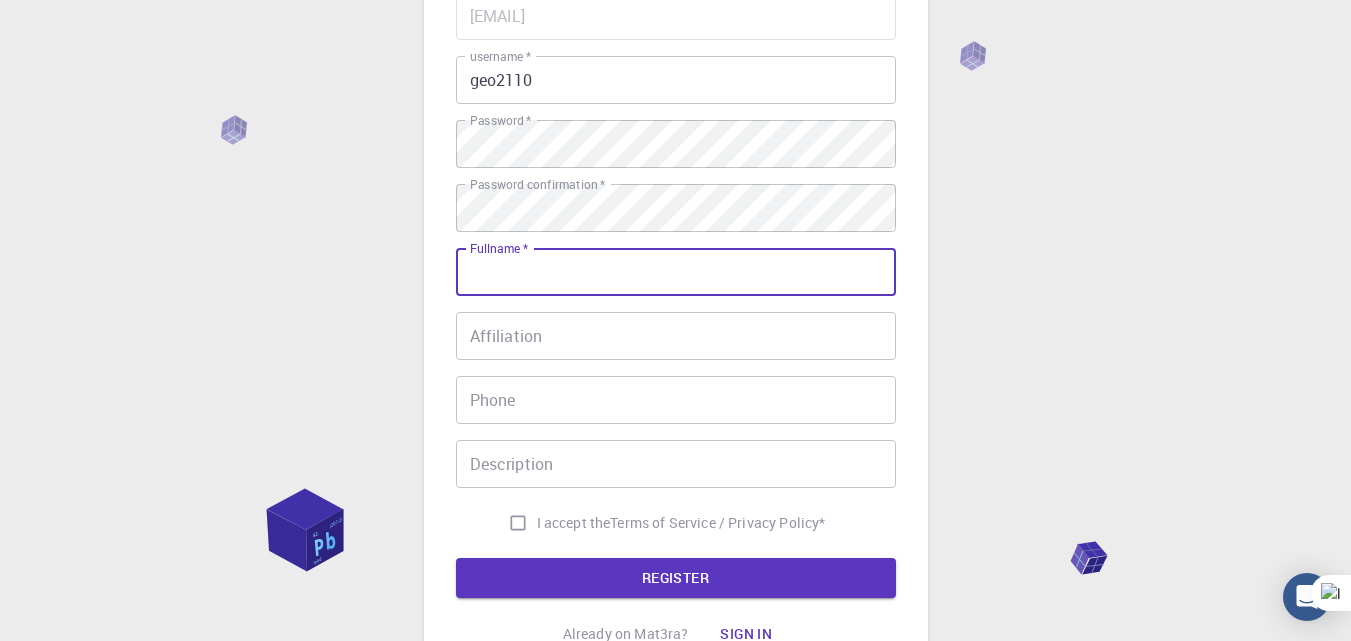 click on "Fullname   *" at bounding box center [676, 272] 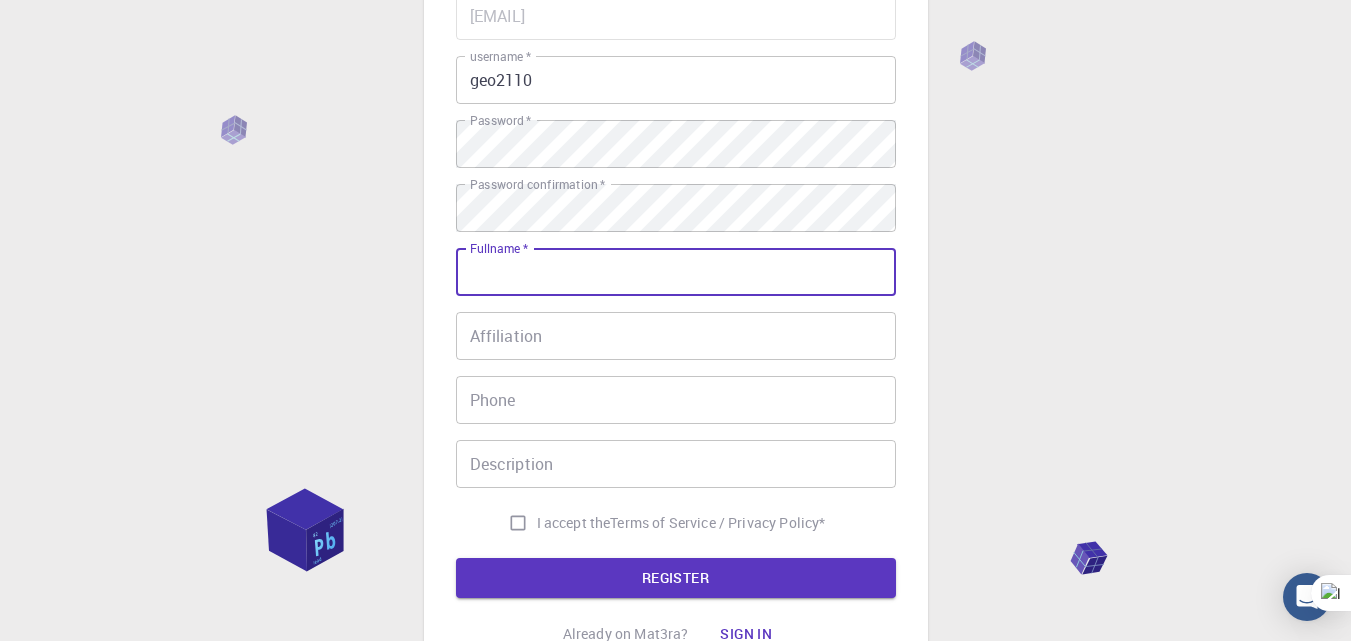 type on "[FIRST] [LAST]" 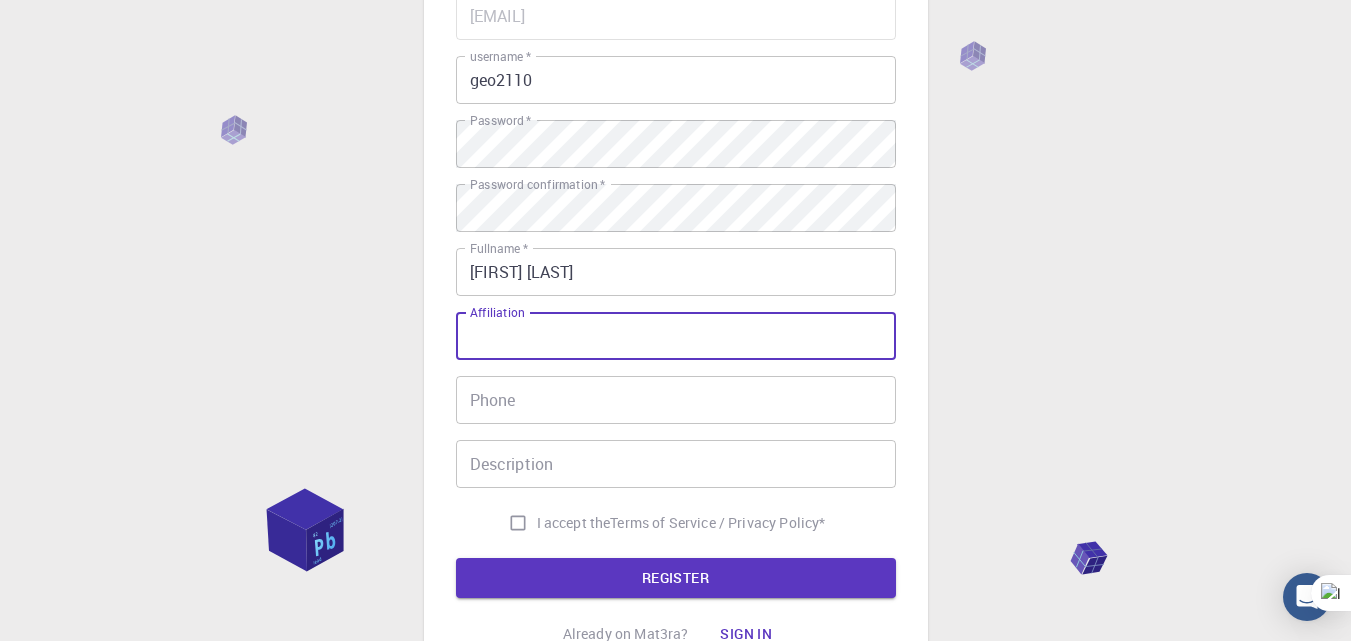 click on "Affiliation" at bounding box center [676, 336] 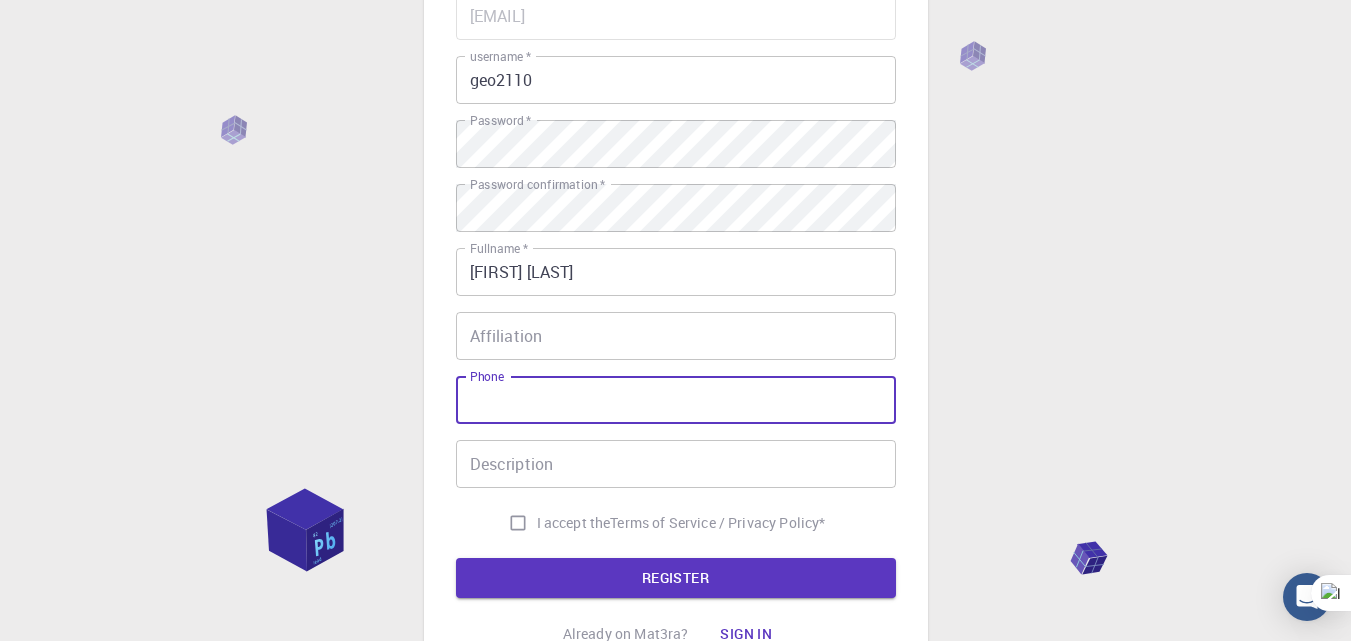 click on "Phone" at bounding box center [676, 400] 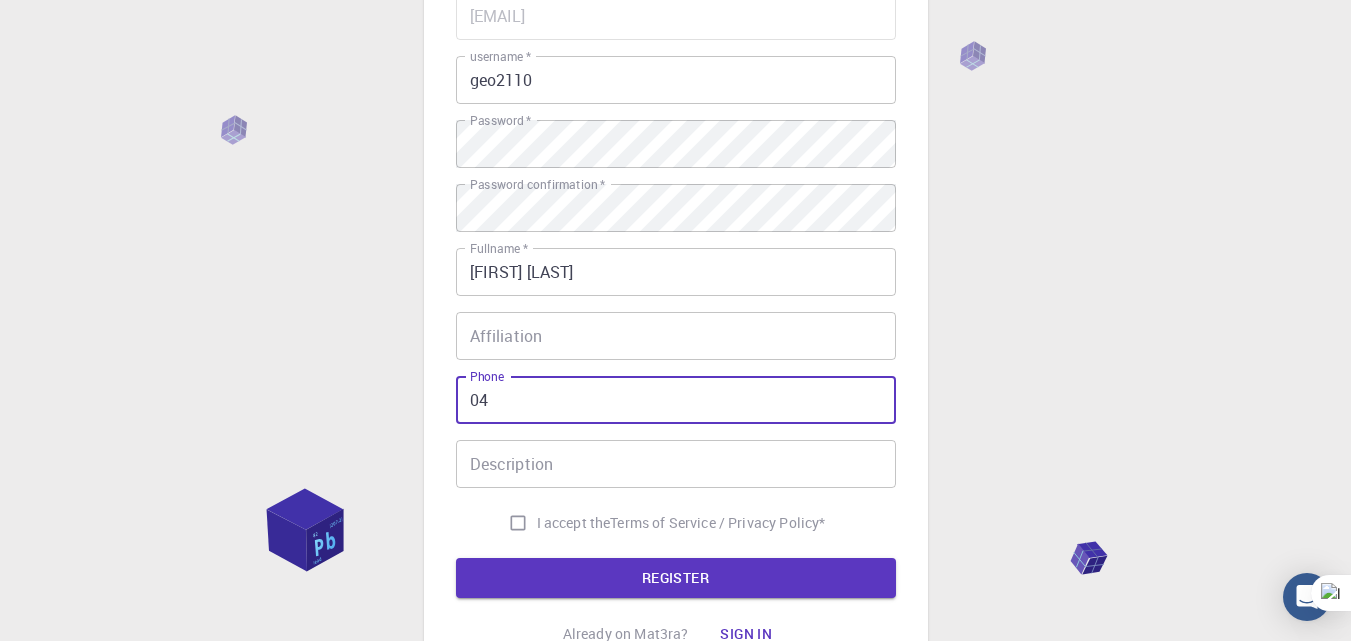 type on "0" 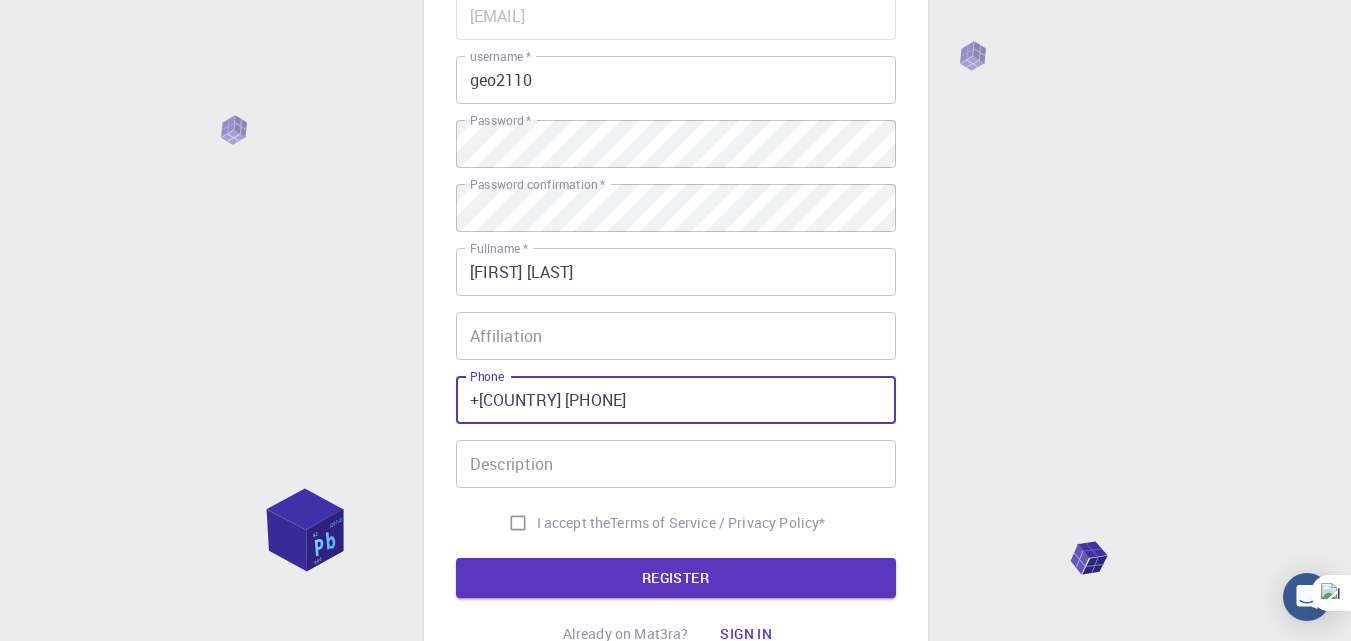 type on "+58 4148751053" 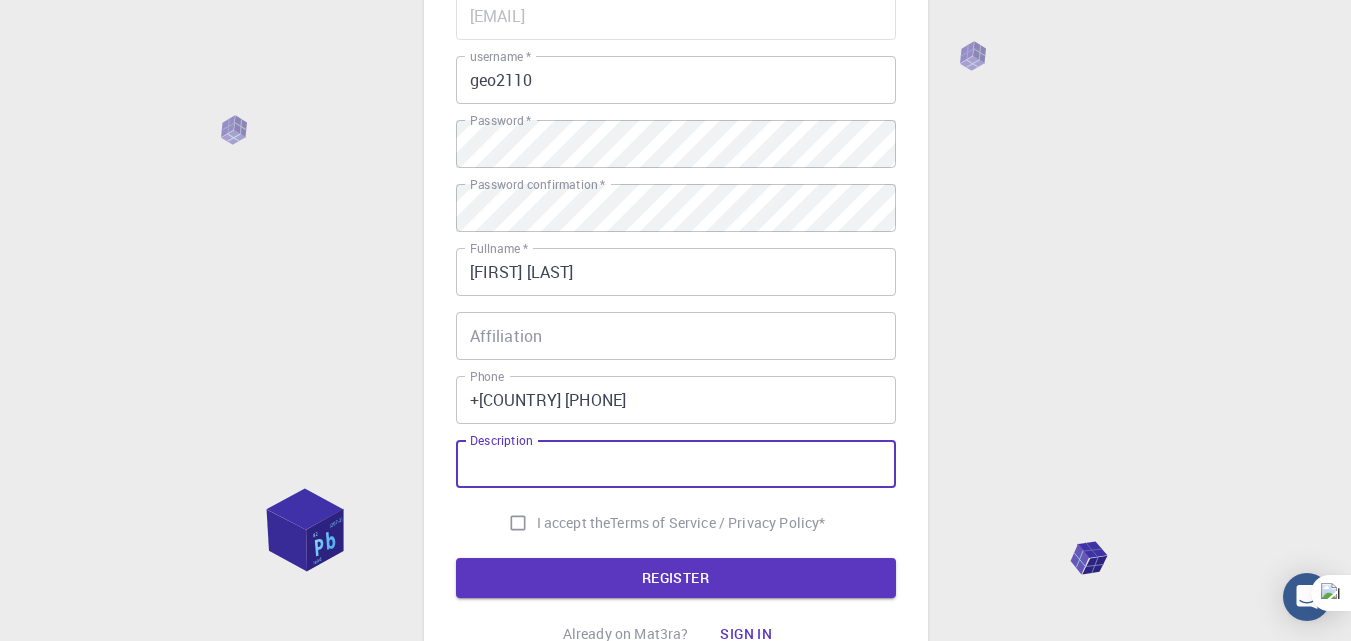 click on "I accept the  Terms of Service / Privacy Policy  *" at bounding box center (518, 523) 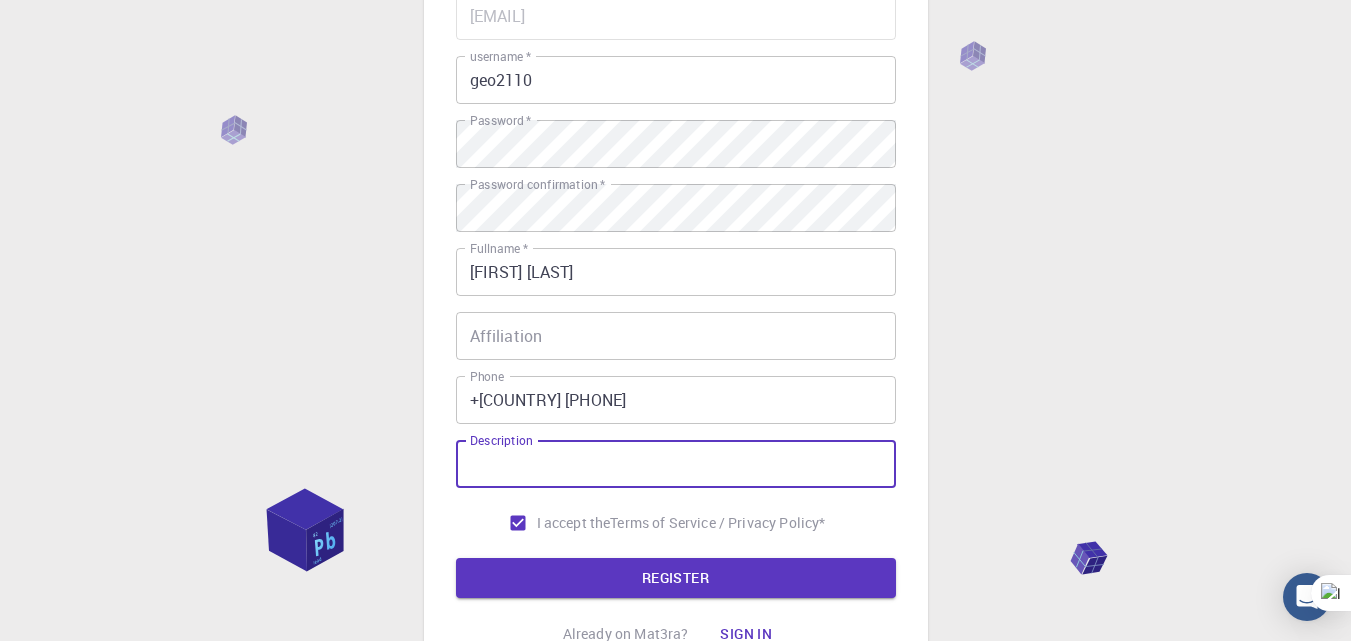 click on "Description Description" at bounding box center [676, 464] 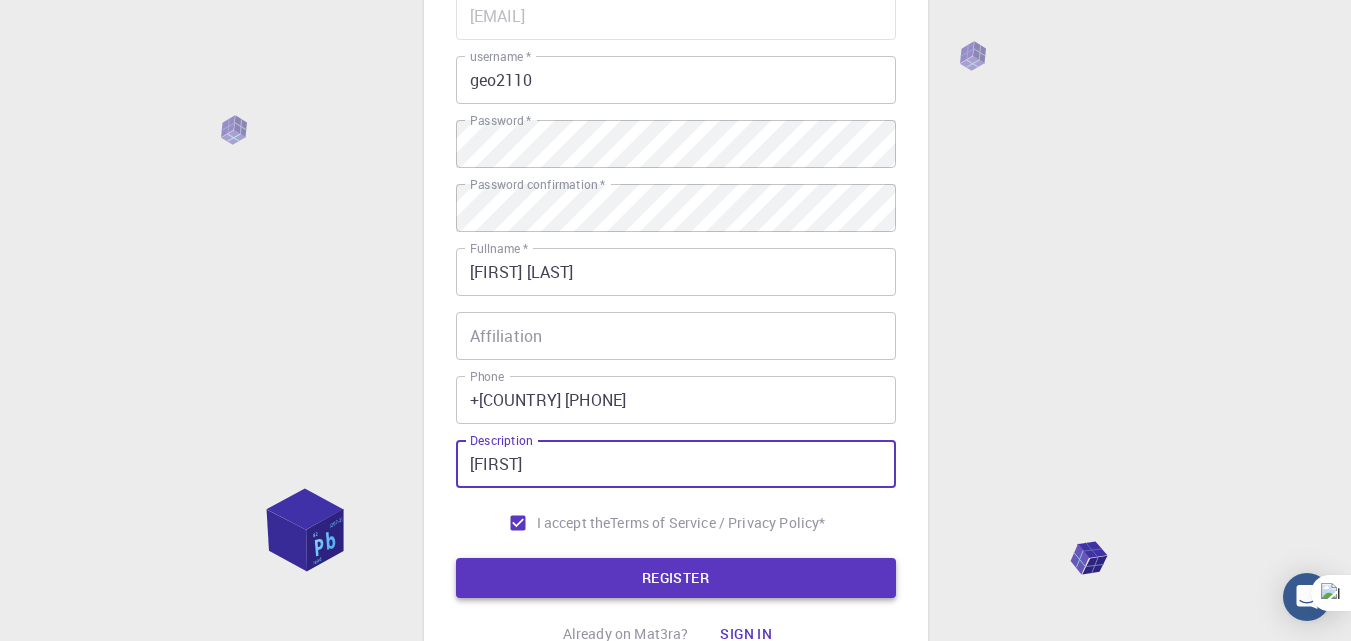 type on "george" 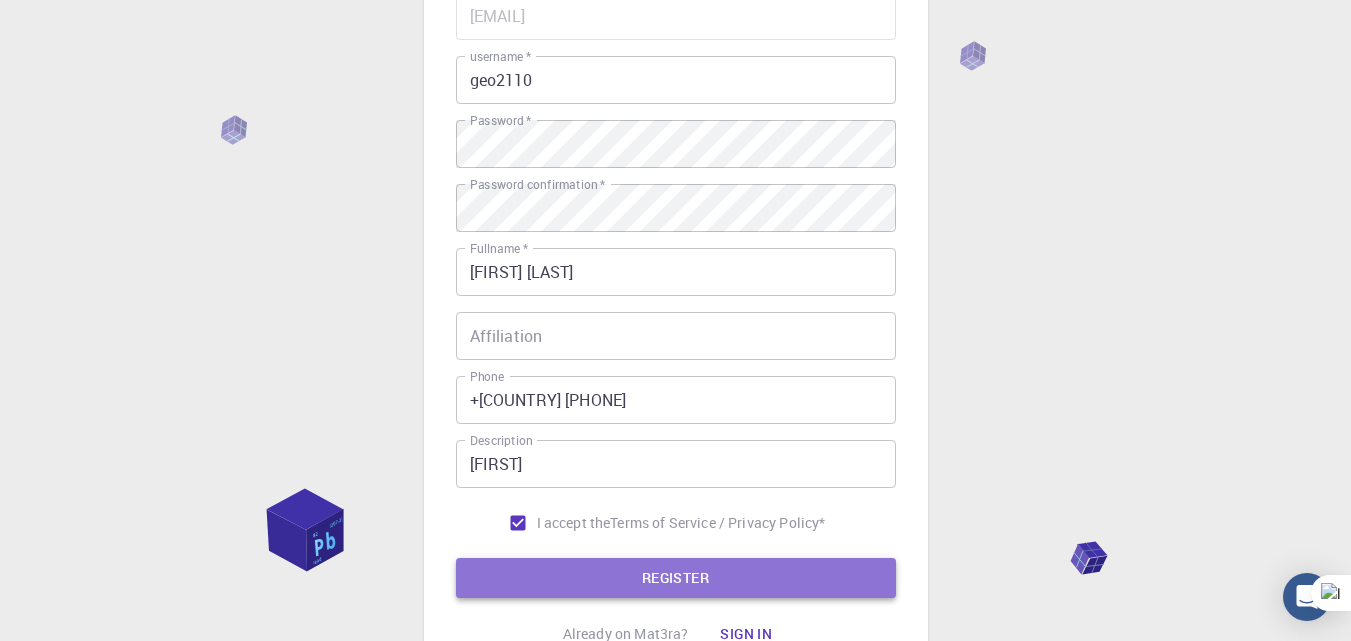 click on "REGISTER" at bounding box center (676, 578) 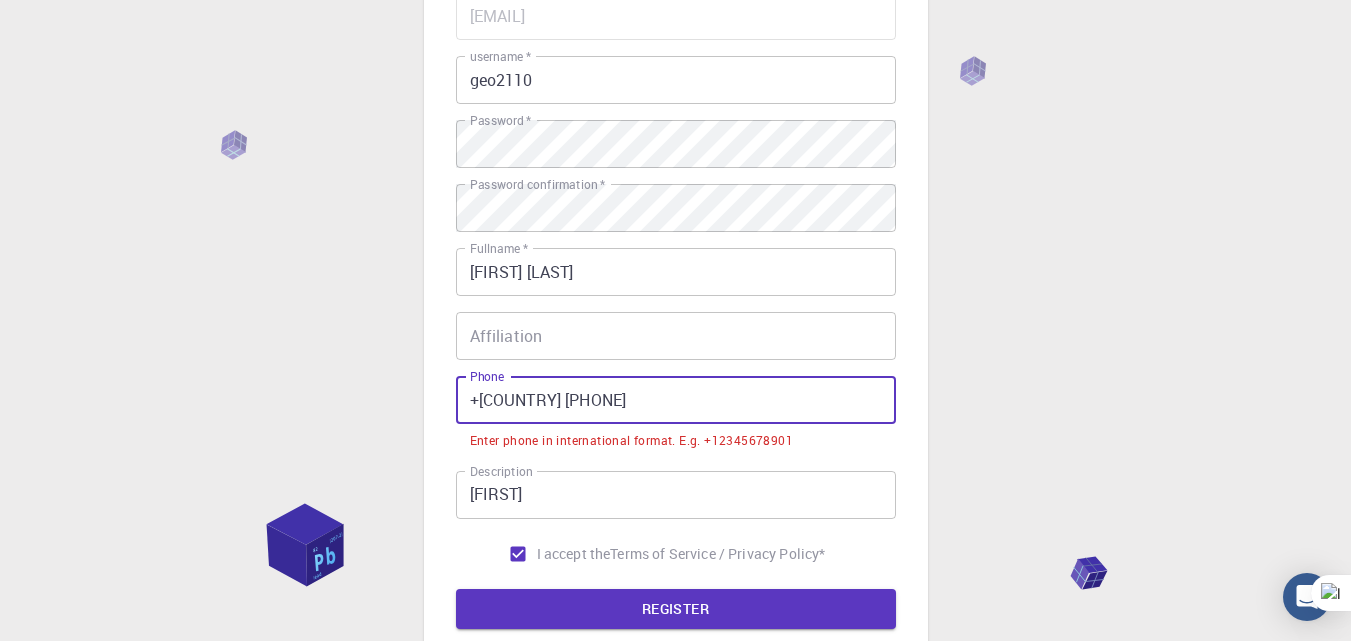 click on "+58 4148751053" at bounding box center [676, 400] 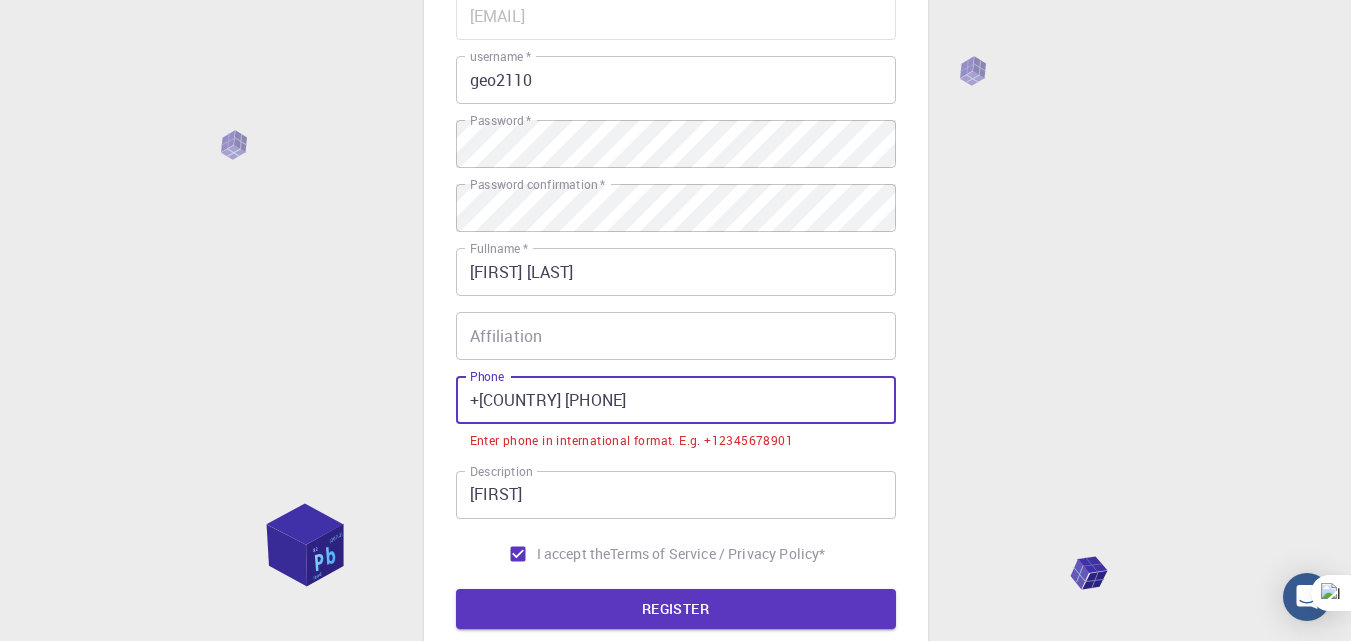 click on "+58 4148751053" at bounding box center [676, 400] 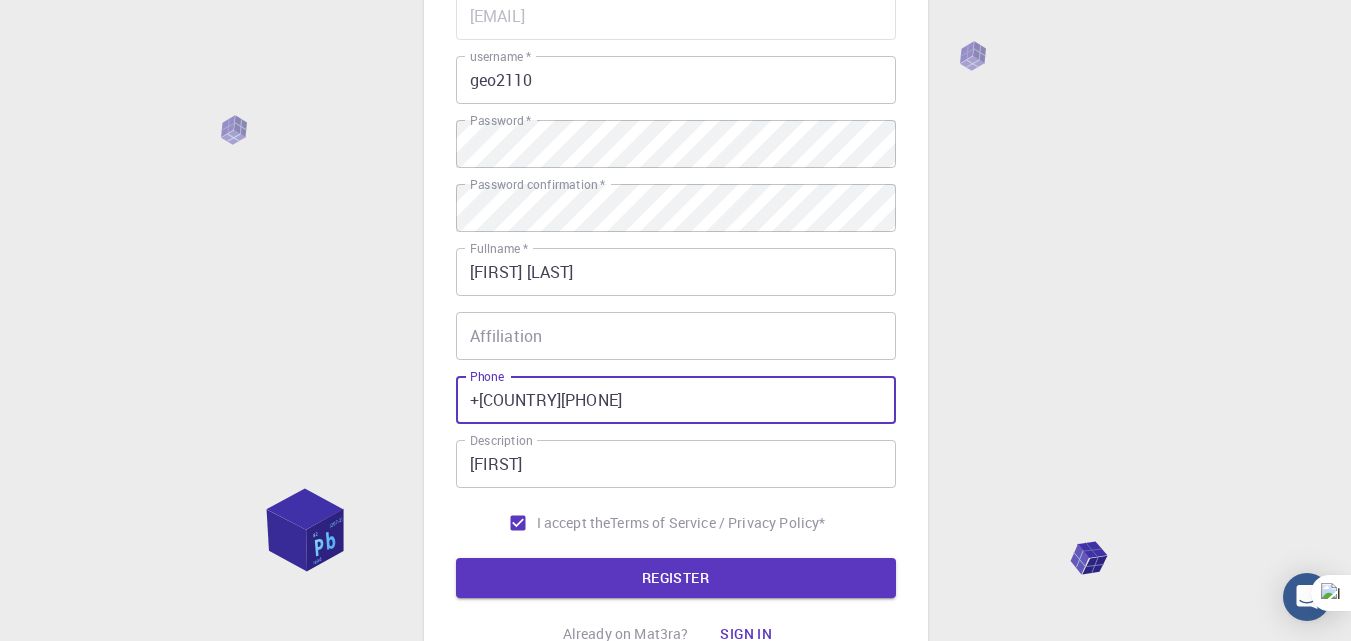 type on "+584148751053" 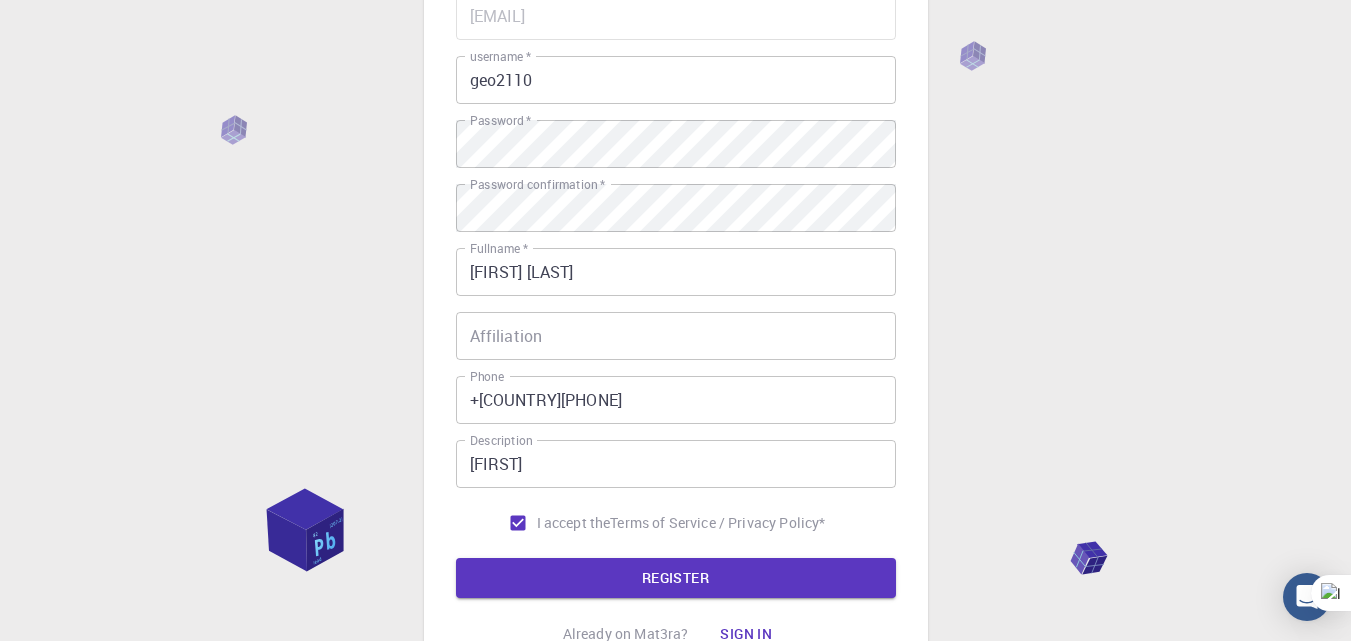 scroll, scrollTop: 0, scrollLeft: 0, axis: both 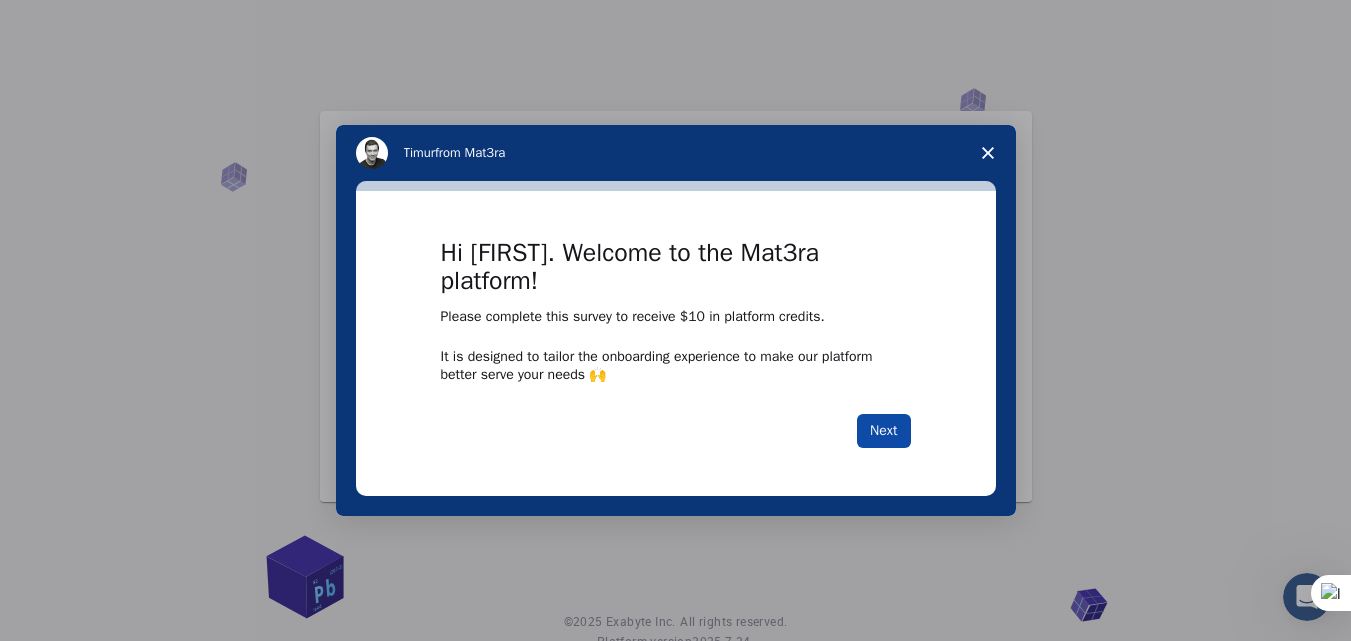 click on "Next" at bounding box center [883, 431] 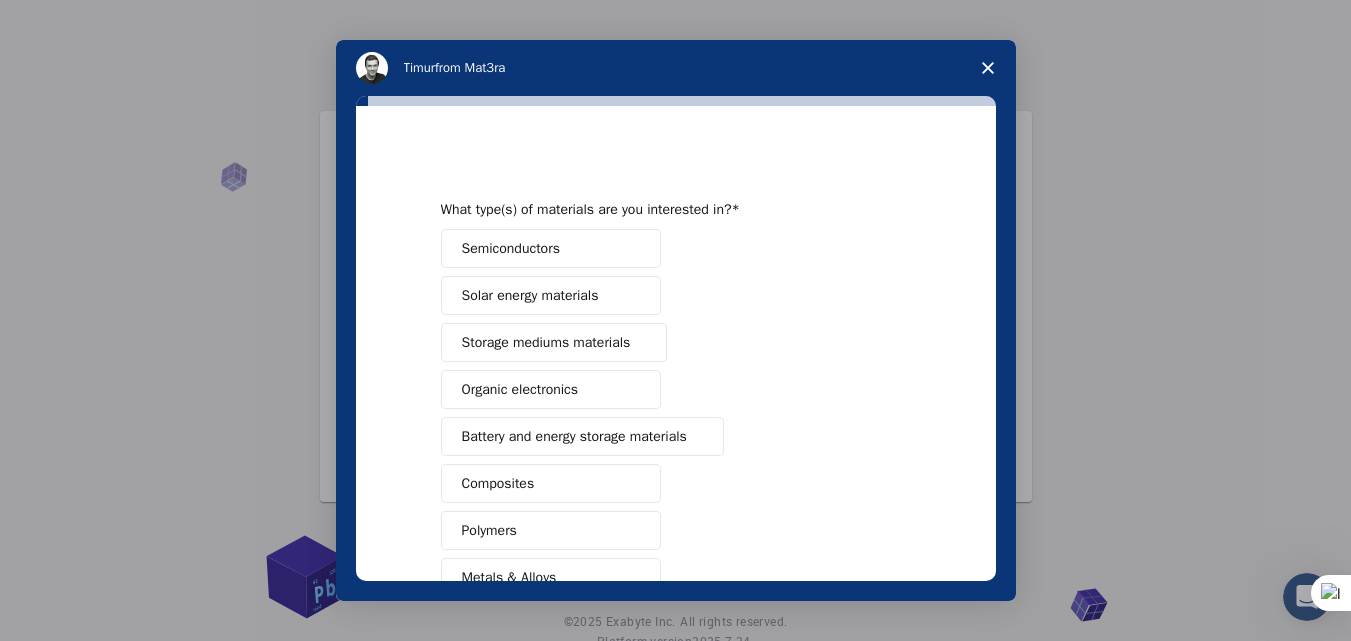 scroll, scrollTop: 0, scrollLeft: 0, axis: both 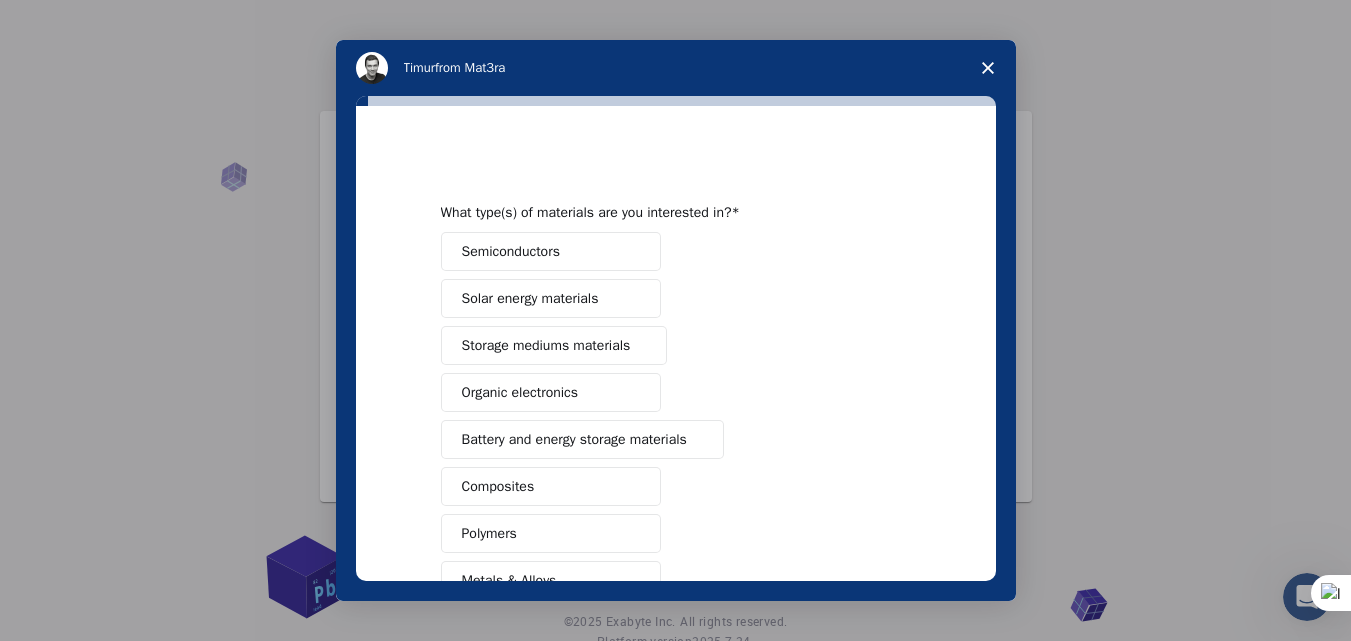 click on "Storage mediums materials" at bounding box center (546, 345) 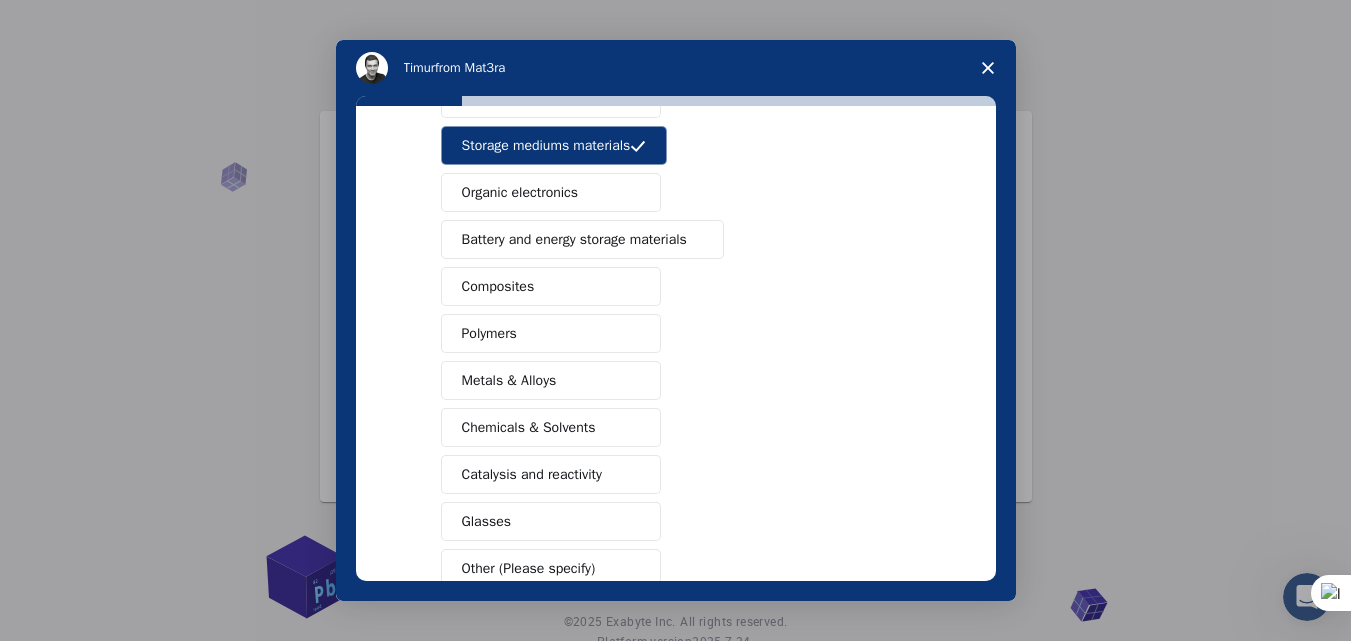 scroll, scrollTop: 324, scrollLeft: 0, axis: vertical 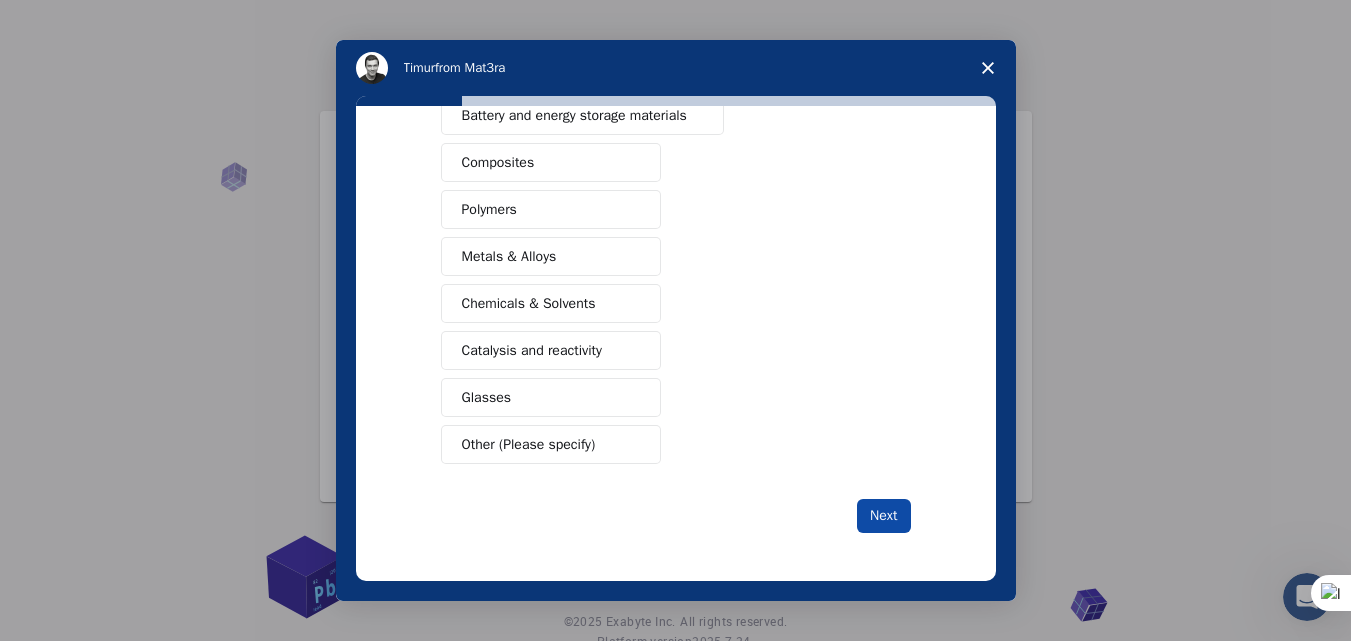 click on "Next" at bounding box center (883, 516) 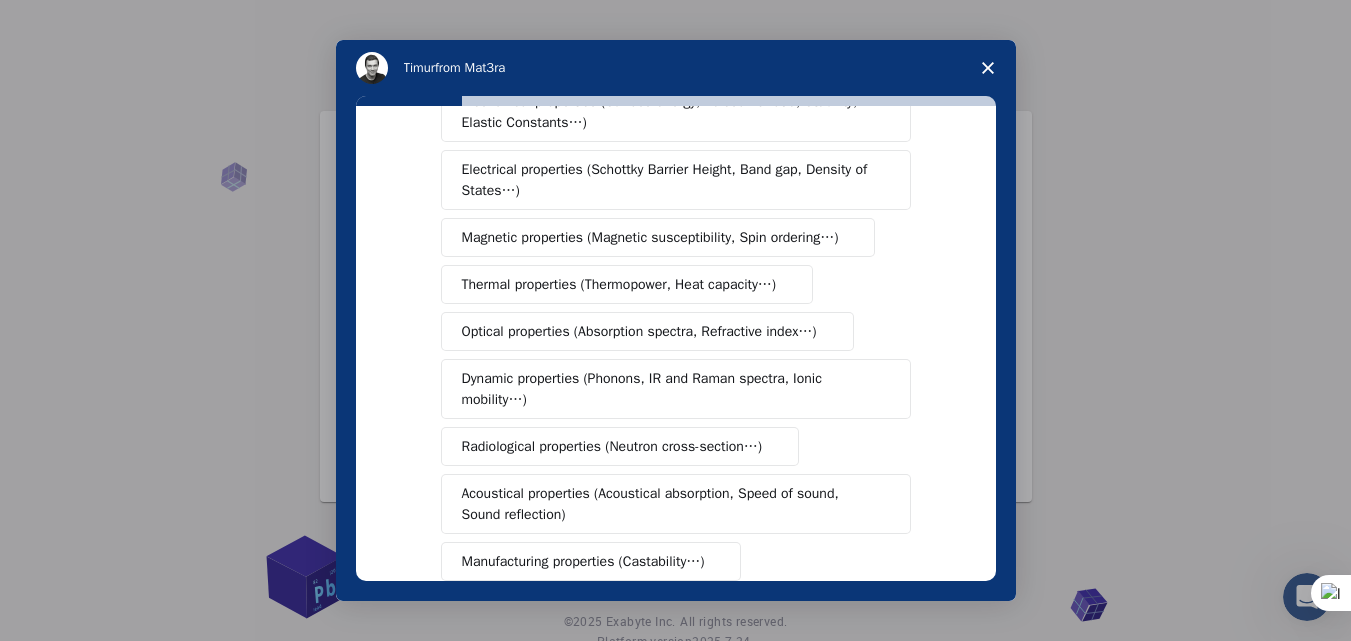 scroll, scrollTop: 300, scrollLeft: 0, axis: vertical 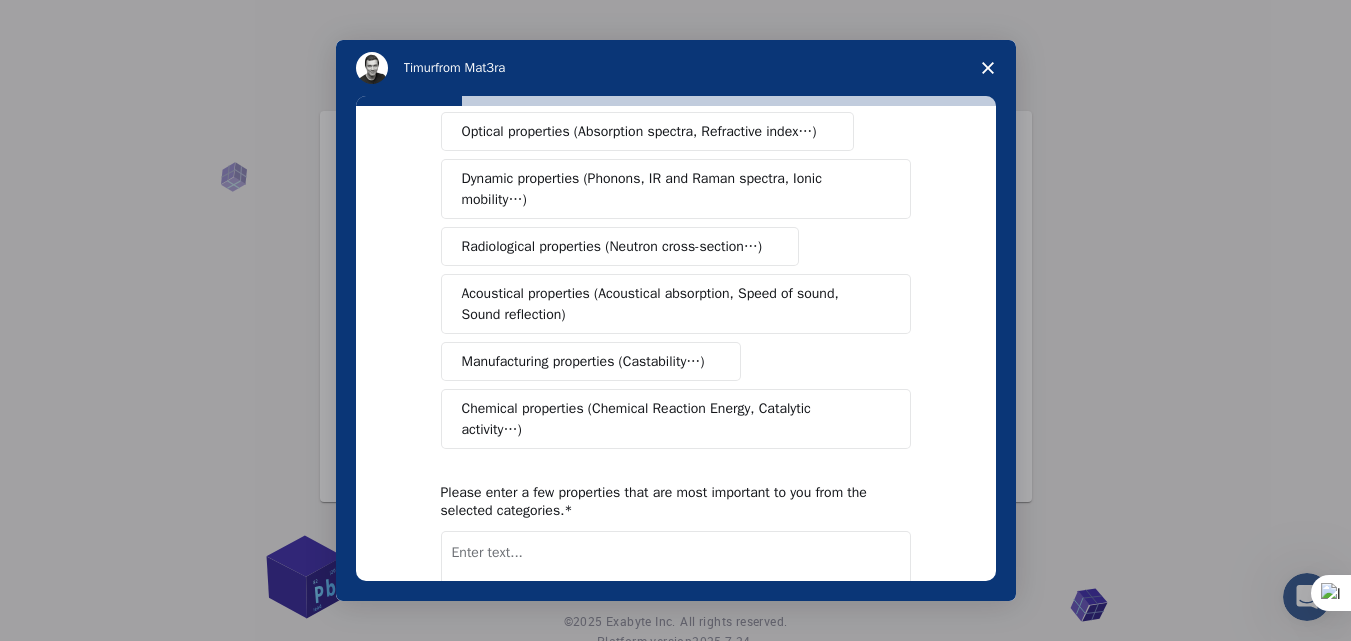 click on "Acoustical properties (Acoustical absorption, Speed of sound, Sound reflection)" at bounding box center [669, 304] 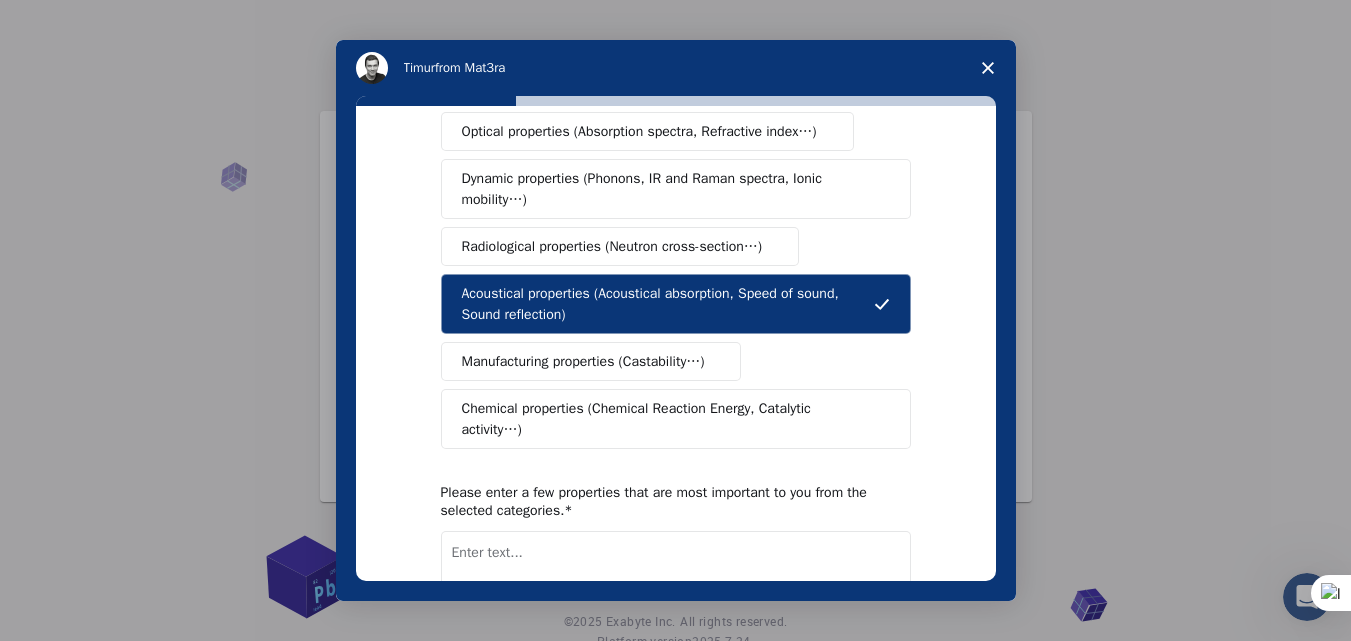 scroll, scrollTop: 428, scrollLeft: 0, axis: vertical 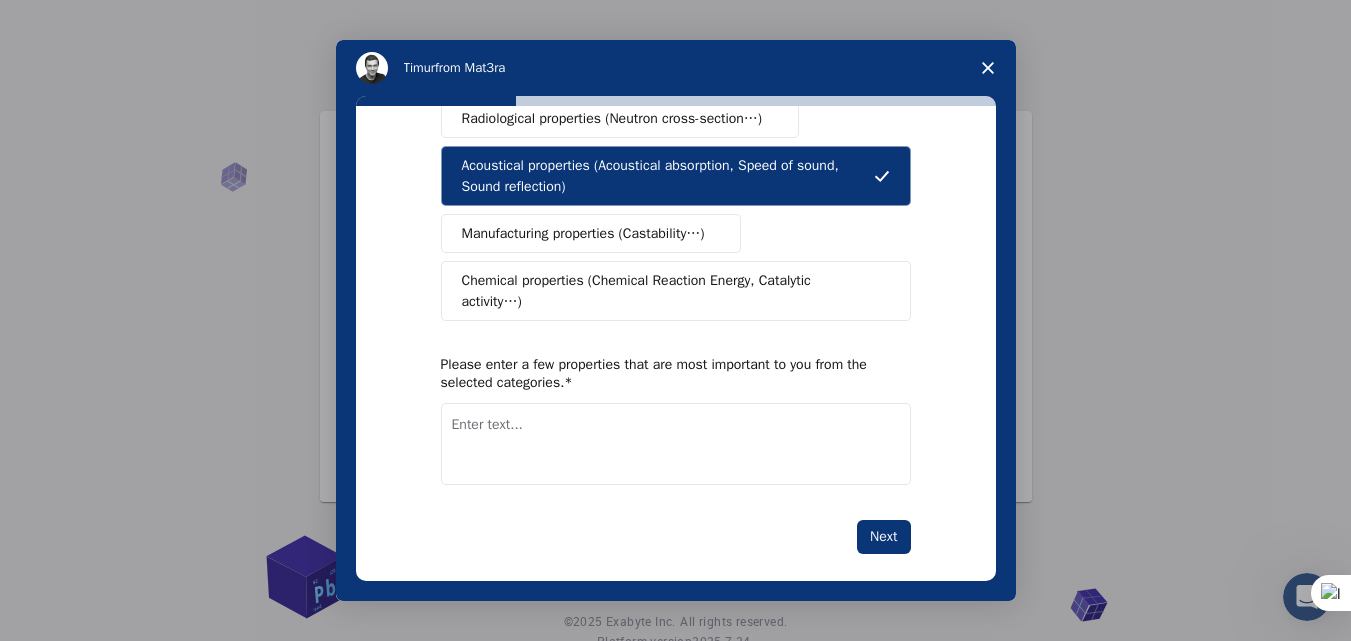 click on "What type(s) of properties are you interested in? Mechanical properties (Surface energy, Poisson's ratio, Stability, Elastic Constants…) Electrical properties (Schottky Barrier Height, Band gap, Density of States…) Magnetic properties (Magnetic susceptibility, Spin ordering…) Thermal properties (Thermopower, Heat capacity…) Optical properties (Absorption spectra, Refractive index…) Dynamic properties (Phonons, IR and Raman spectra, Ionic mobility…) Radiological properties (Neutron cross-section…) Acoustical properties (Acoustical absorption, Speed of sound, Sound reflection) Manufacturing properties (Castability…) Chemical properties (Chemical Reaction Energy, Catalytic activity…) Please enter a few properties that are most important to you from the selected categories. Next" at bounding box center [676, 140] 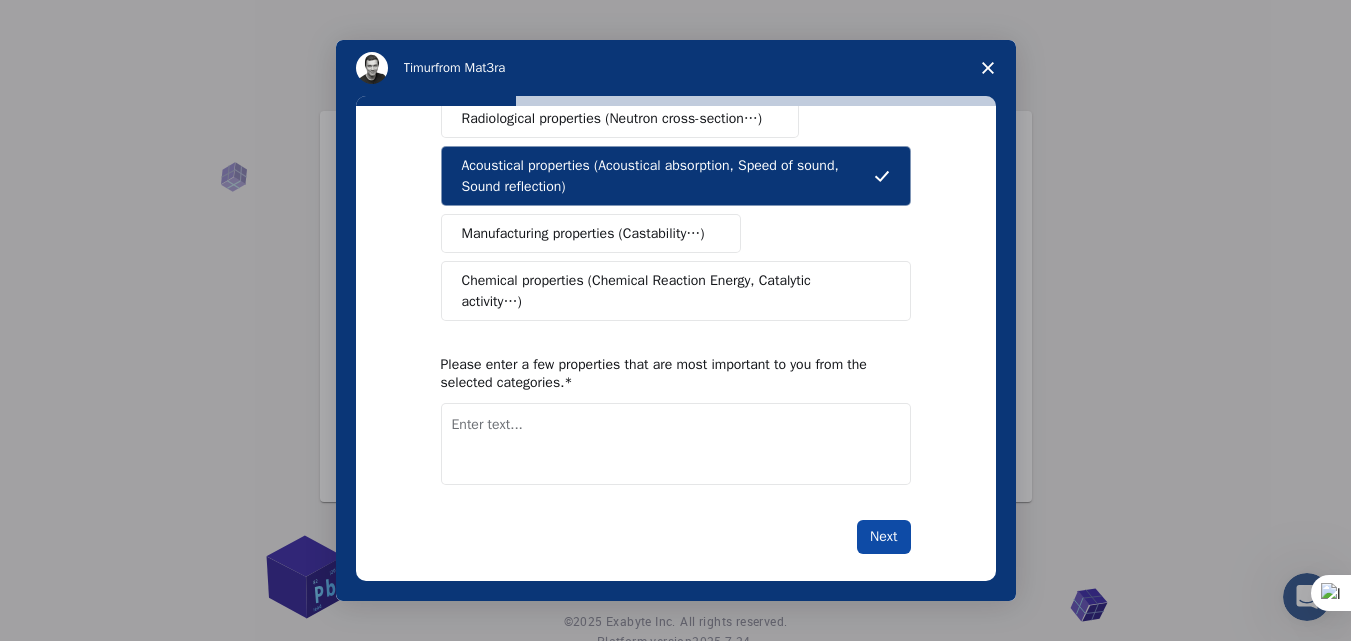 click on "Next" at bounding box center (883, 537) 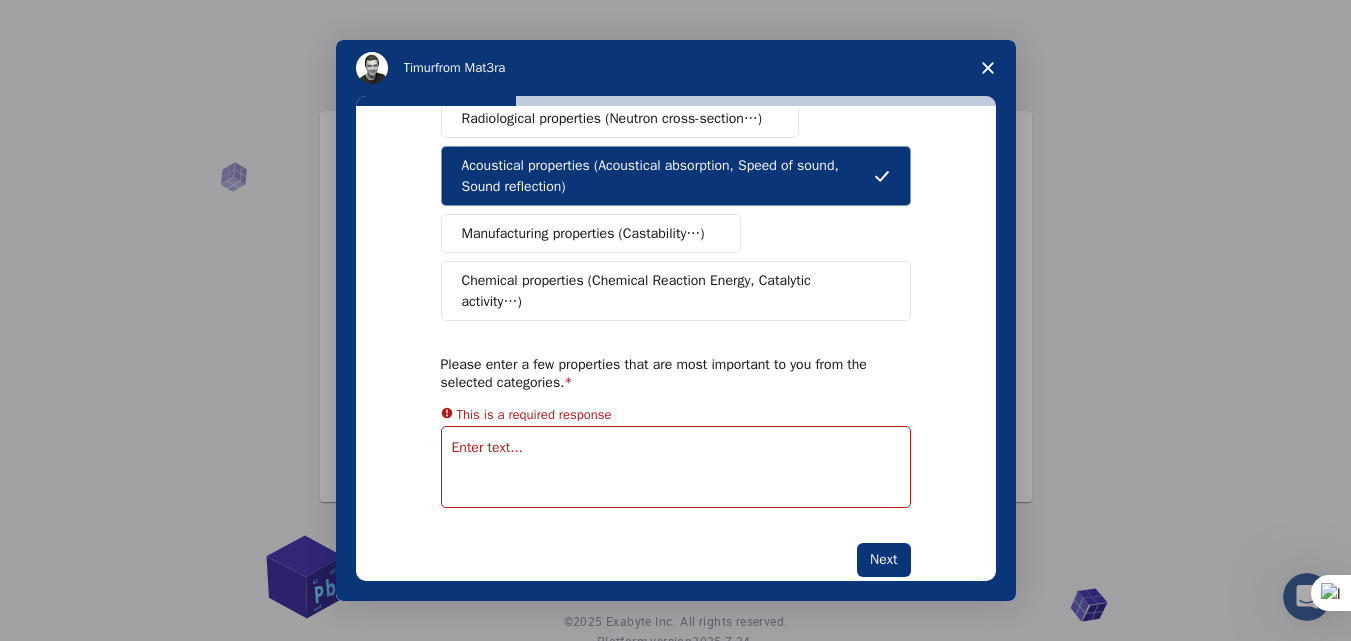 click at bounding box center [676, 467] 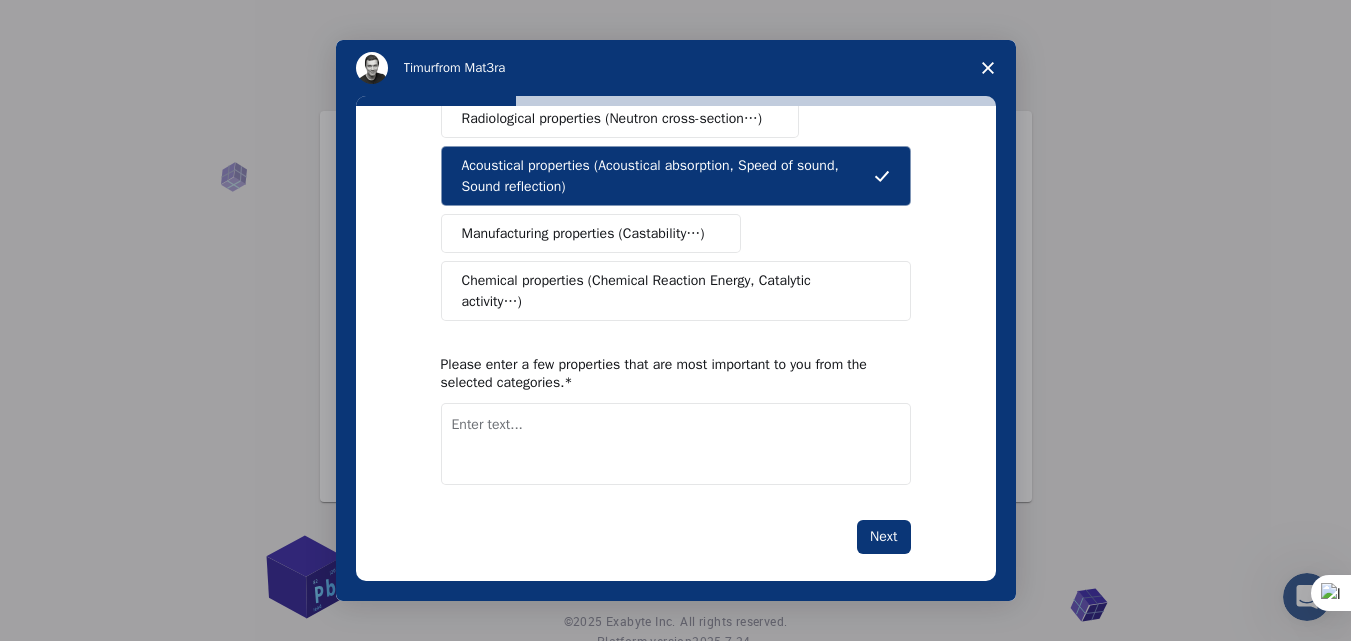 click at bounding box center (676, 444) 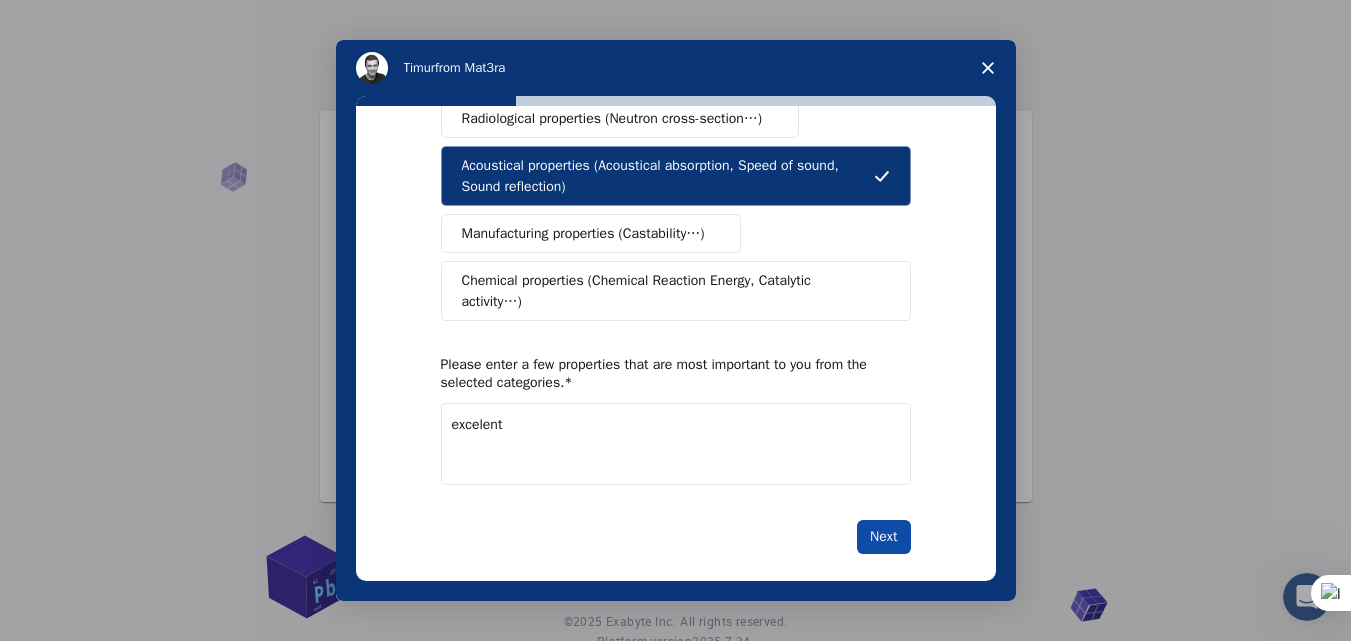 type on "excelent" 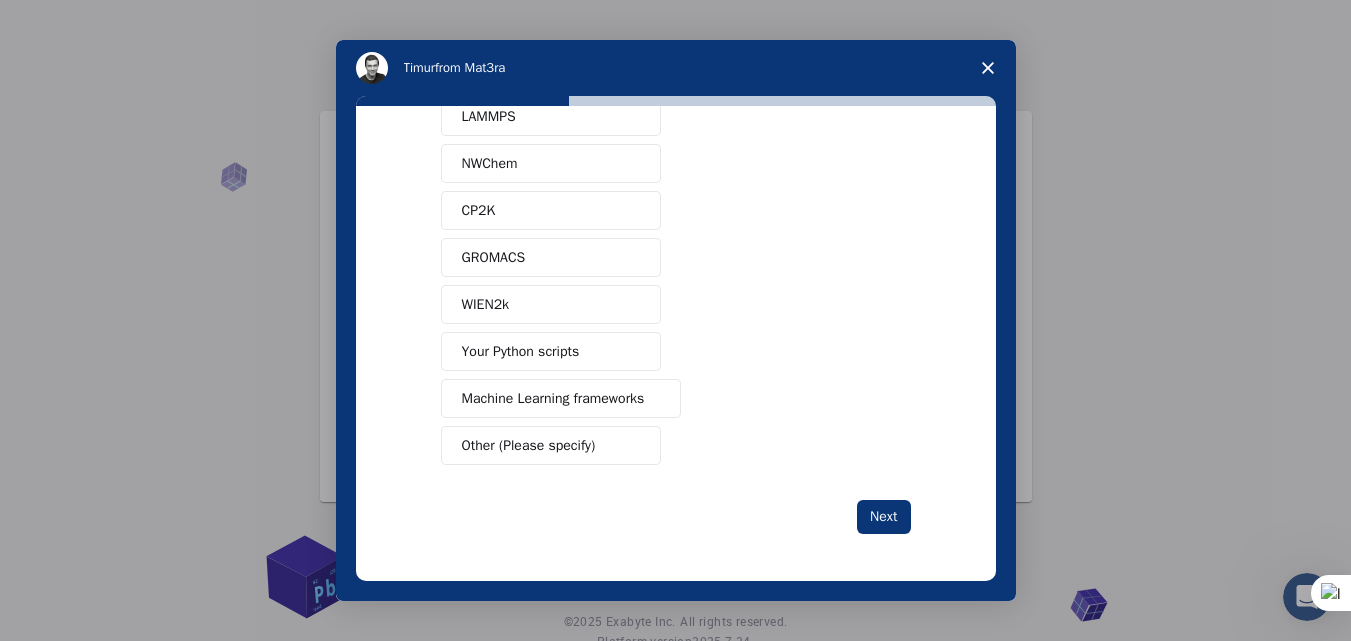 scroll, scrollTop: 180, scrollLeft: 0, axis: vertical 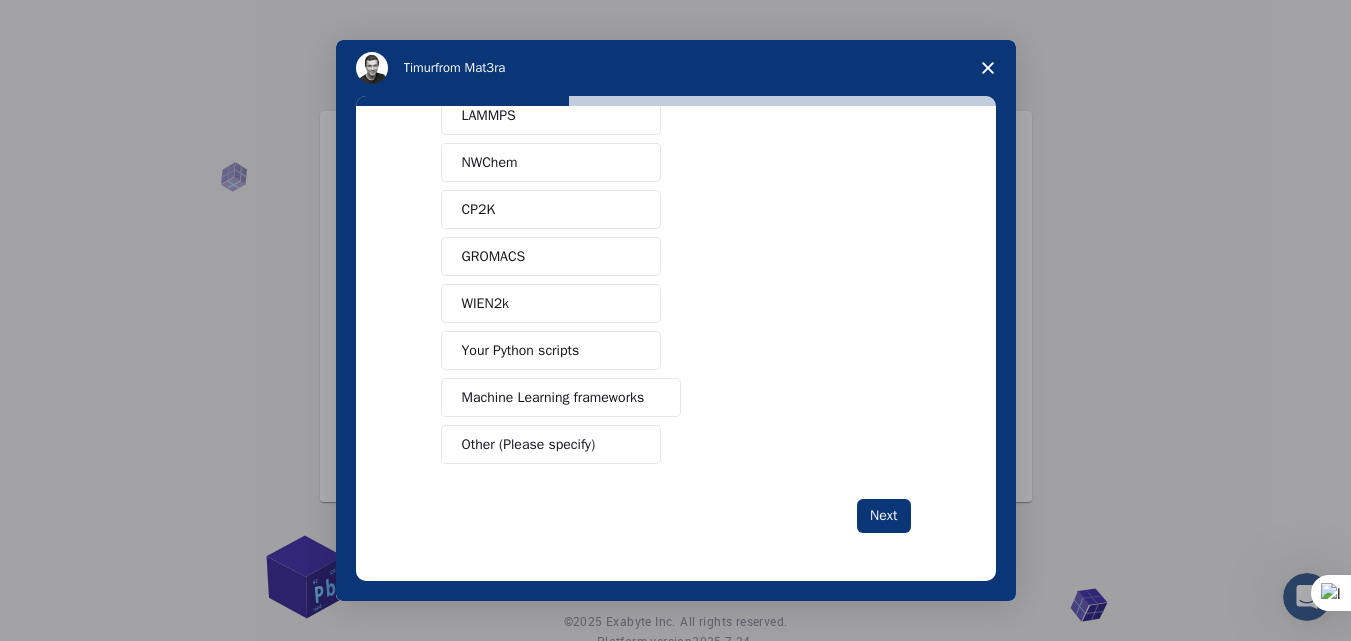 click on "CP2K" at bounding box center [551, 209] 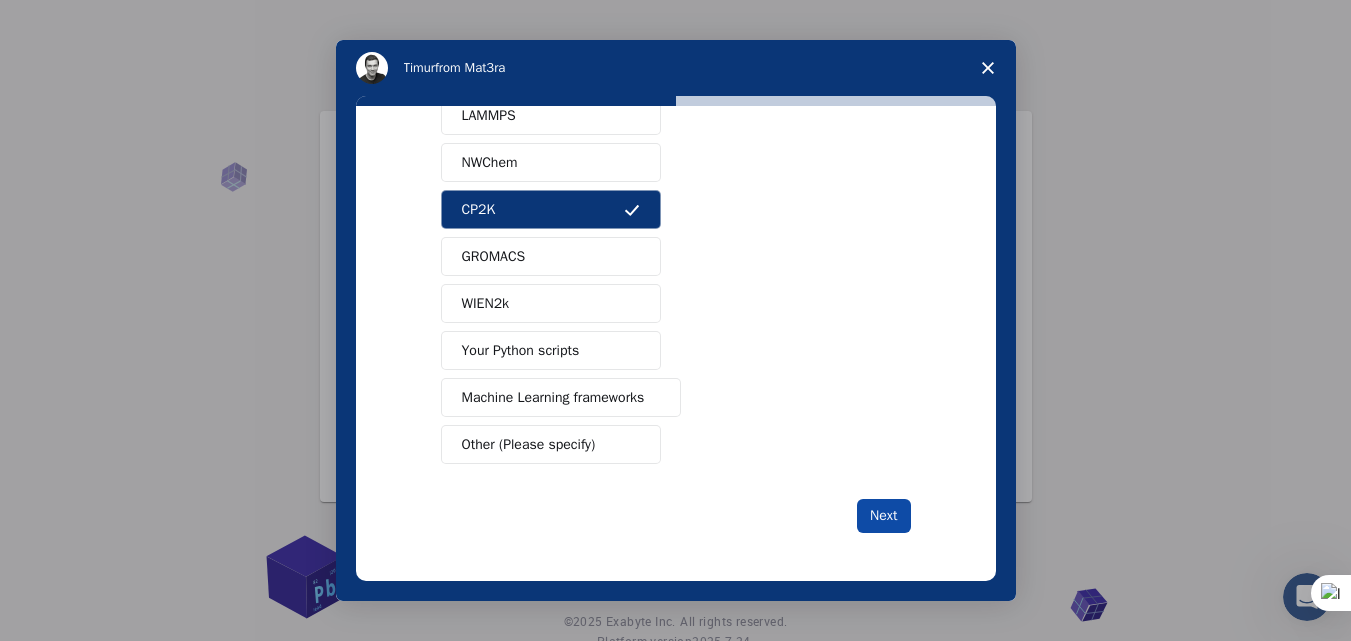 click on "Next" at bounding box center (883, 516) 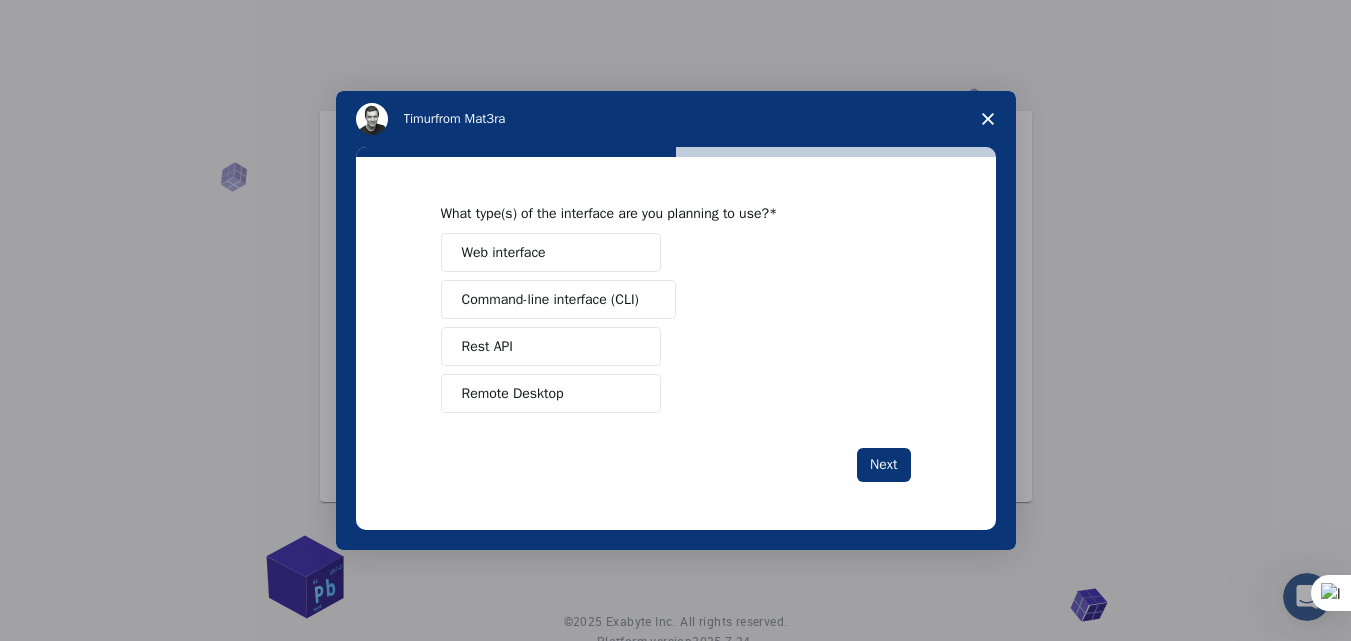 click on "Remote Desktop" at bounding box center [551, 393] 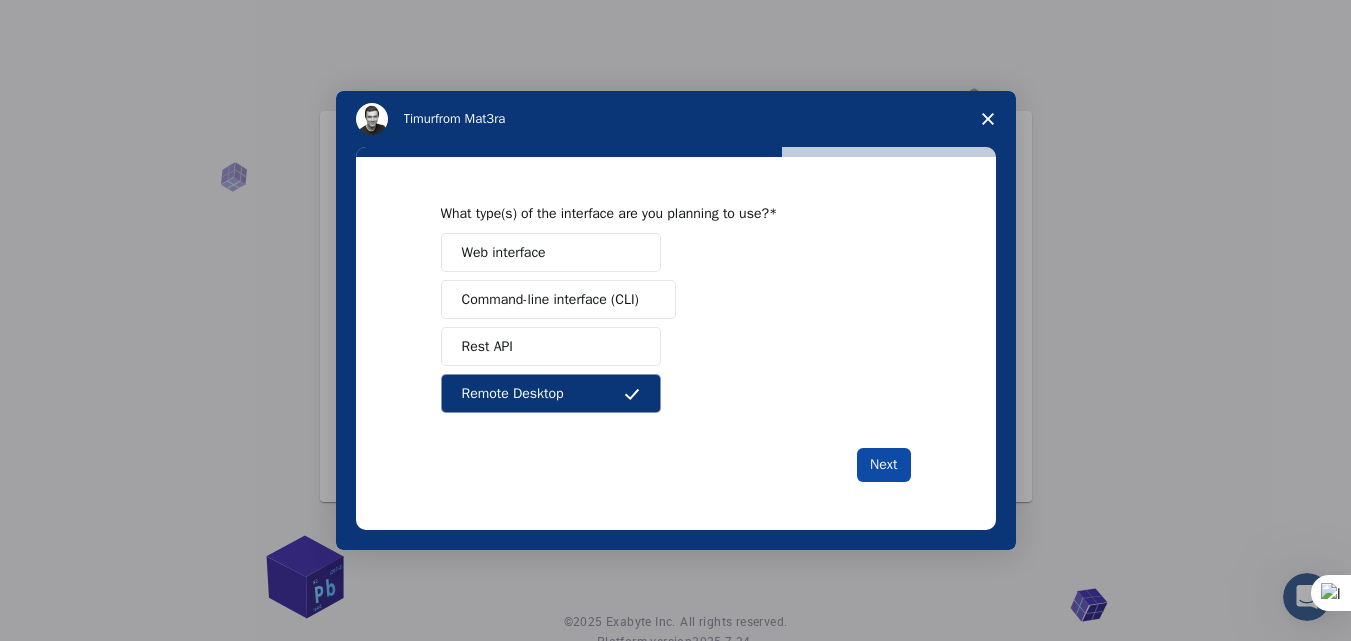 click on "Next" at bounding box center (883, 465) 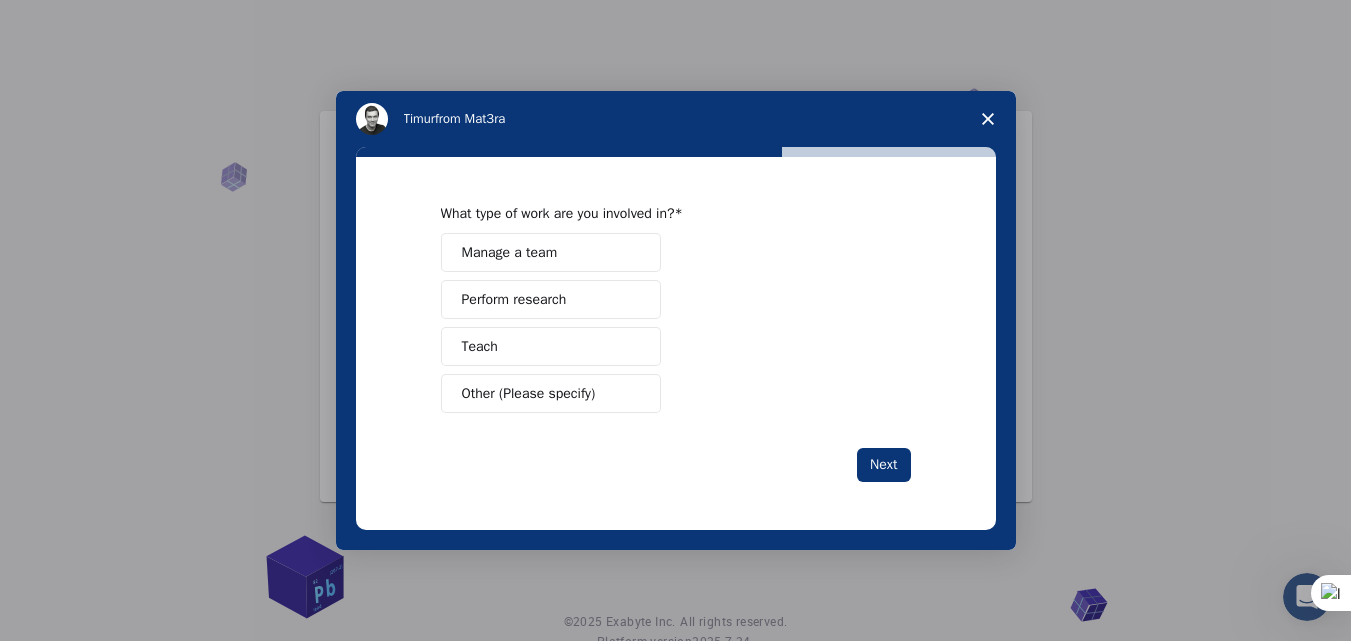 click on "Manage a team" at bounding box center (551, 252) 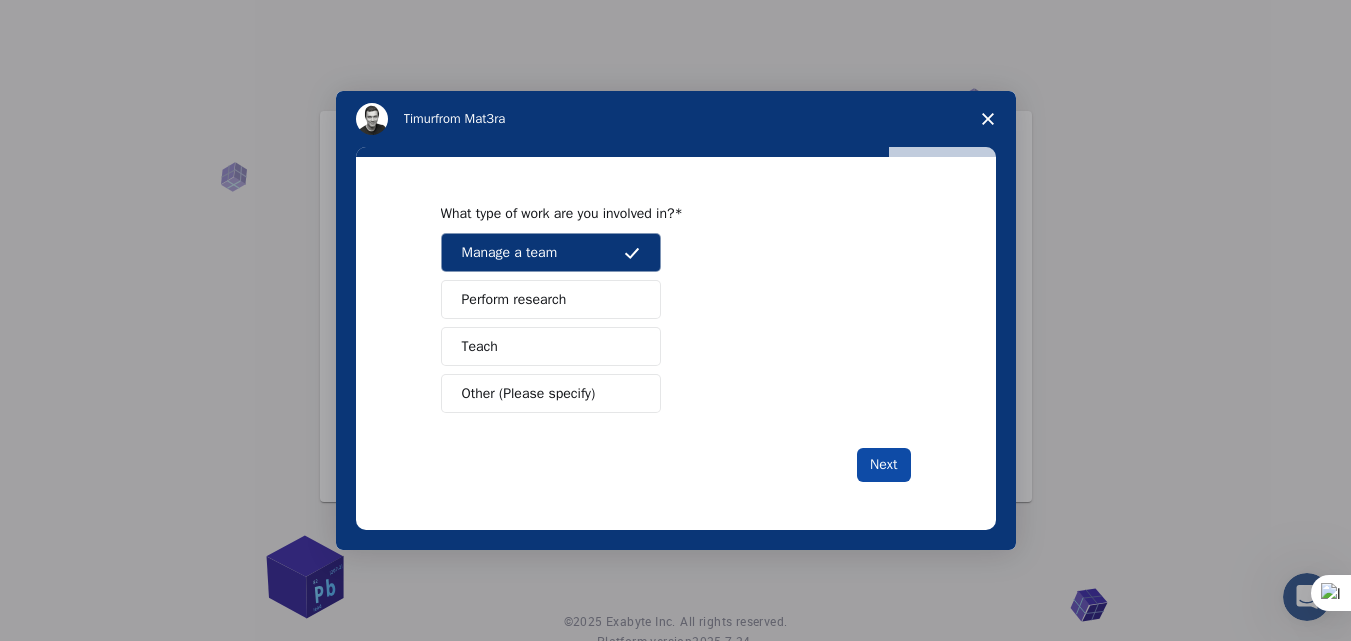 click on "Next" at bounding box center [883, 465] 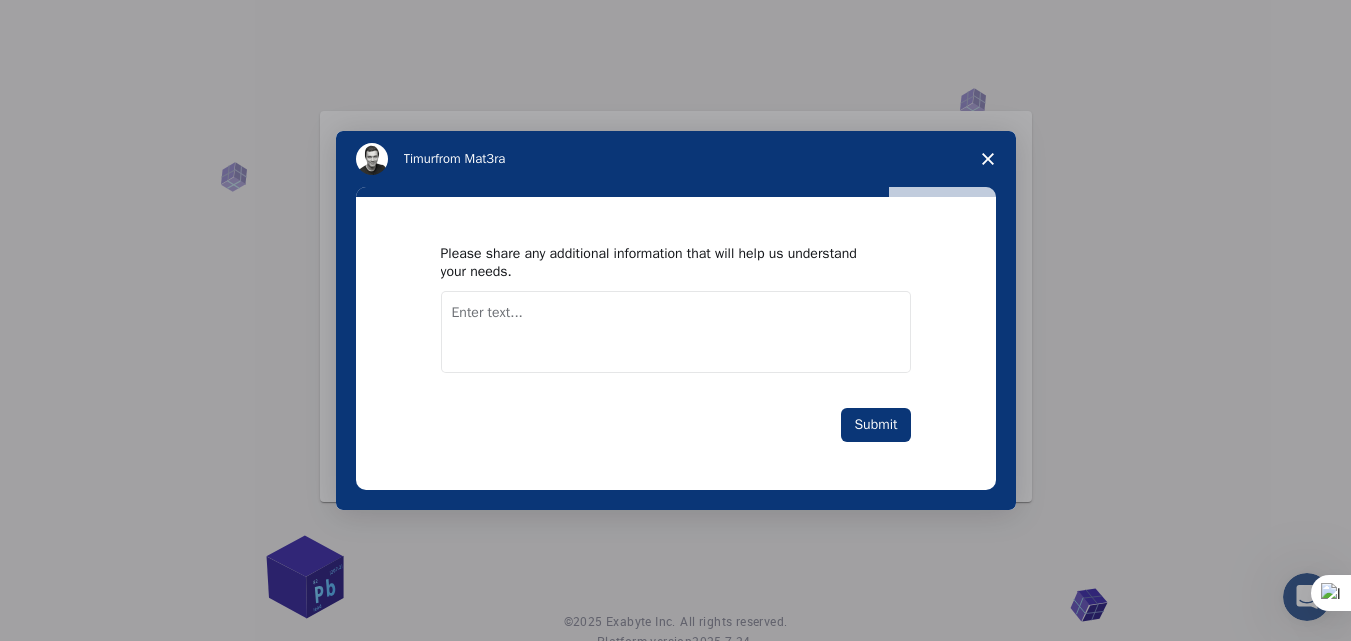 click at bounding box center [676, 332] 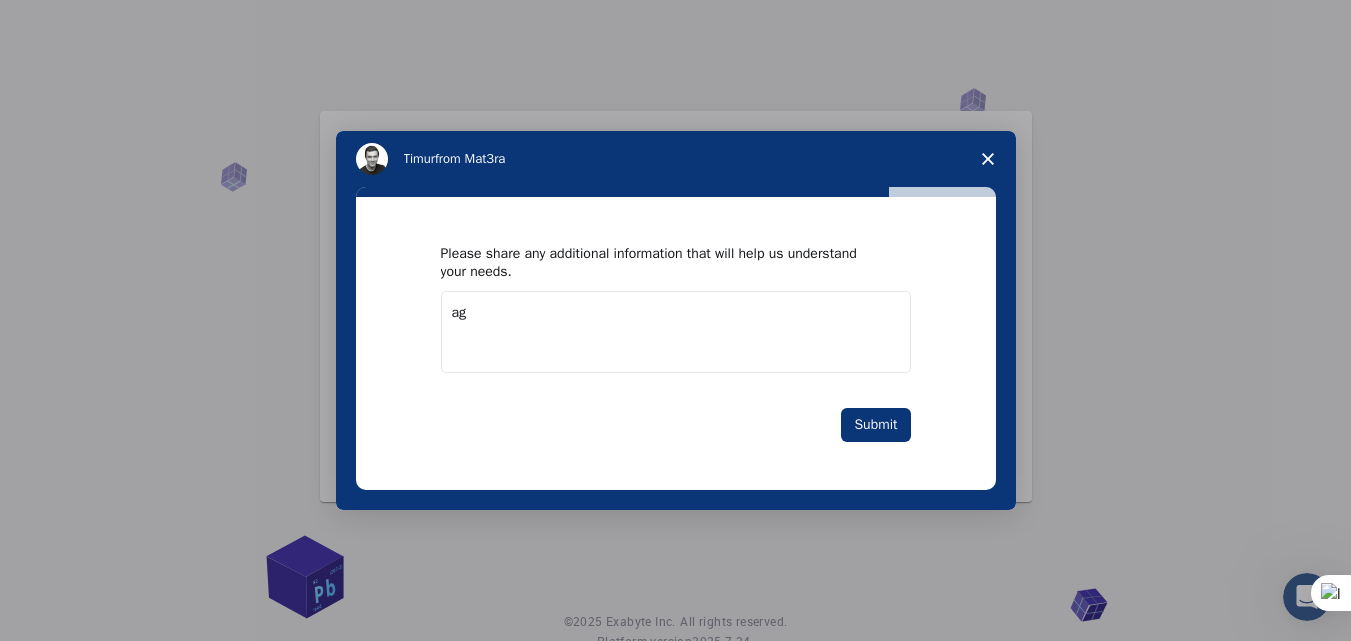 type on "a" 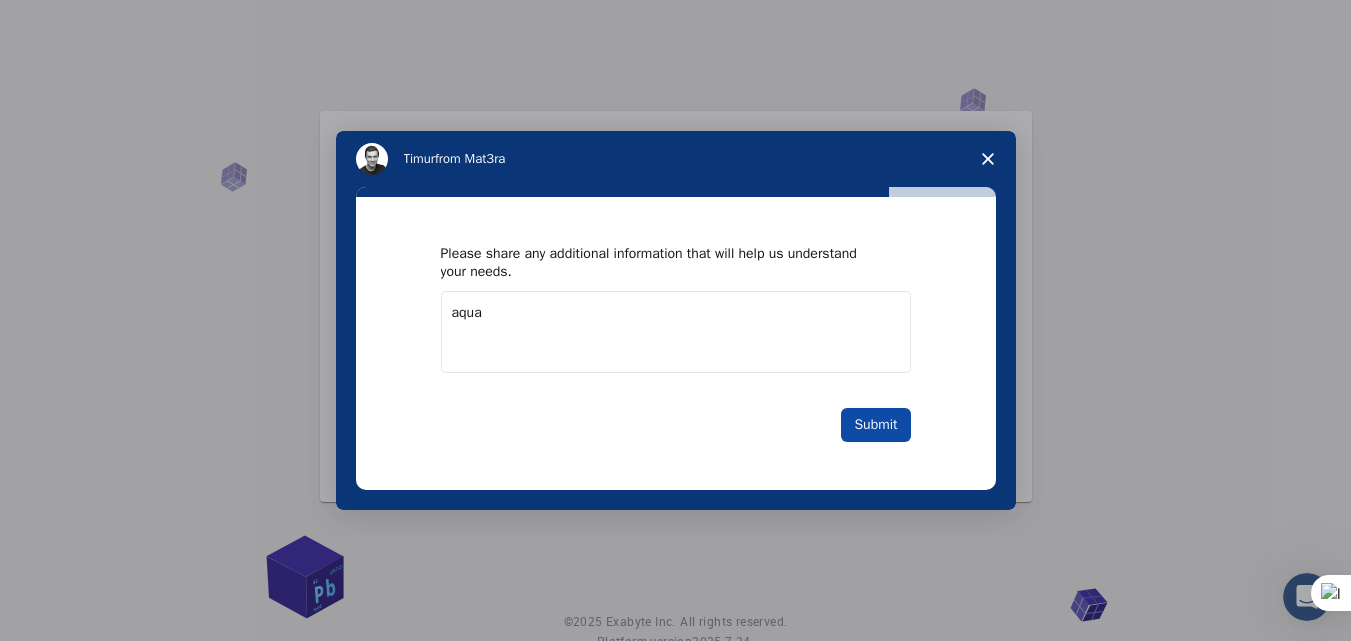 type on "aqua" 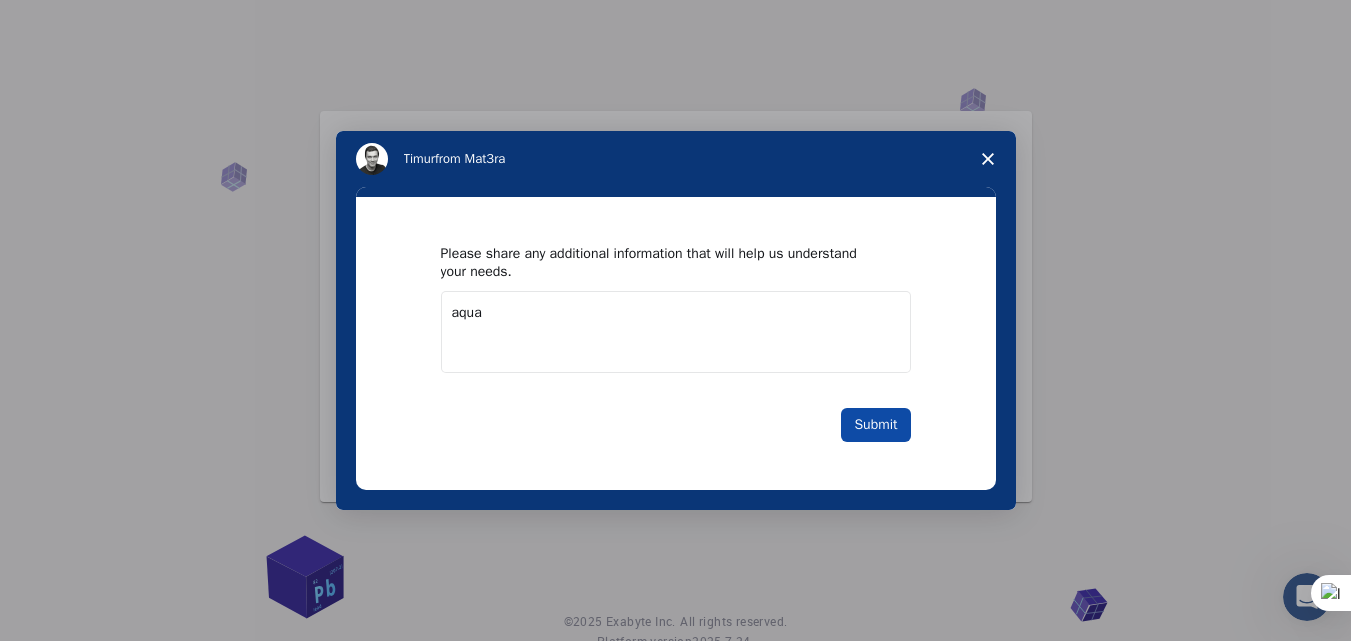 click on "Submit" at bounding box center (875, 425) 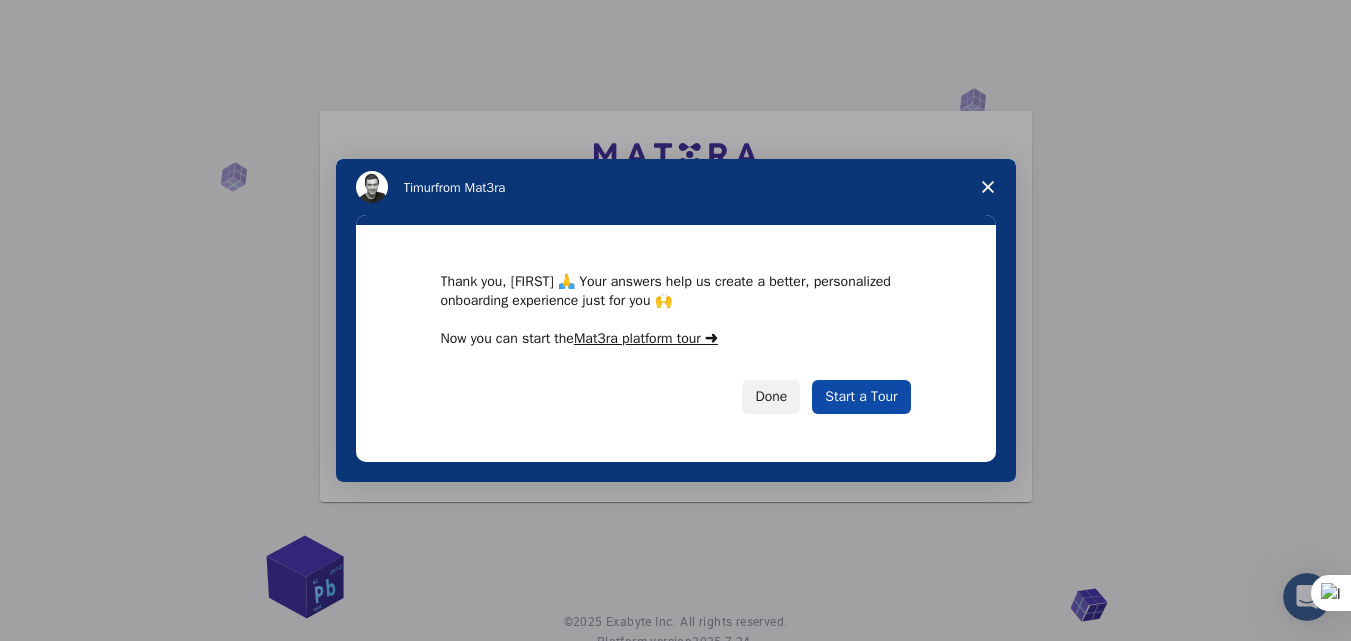 click on "Start a Tour" at bounding box center (861, 397) 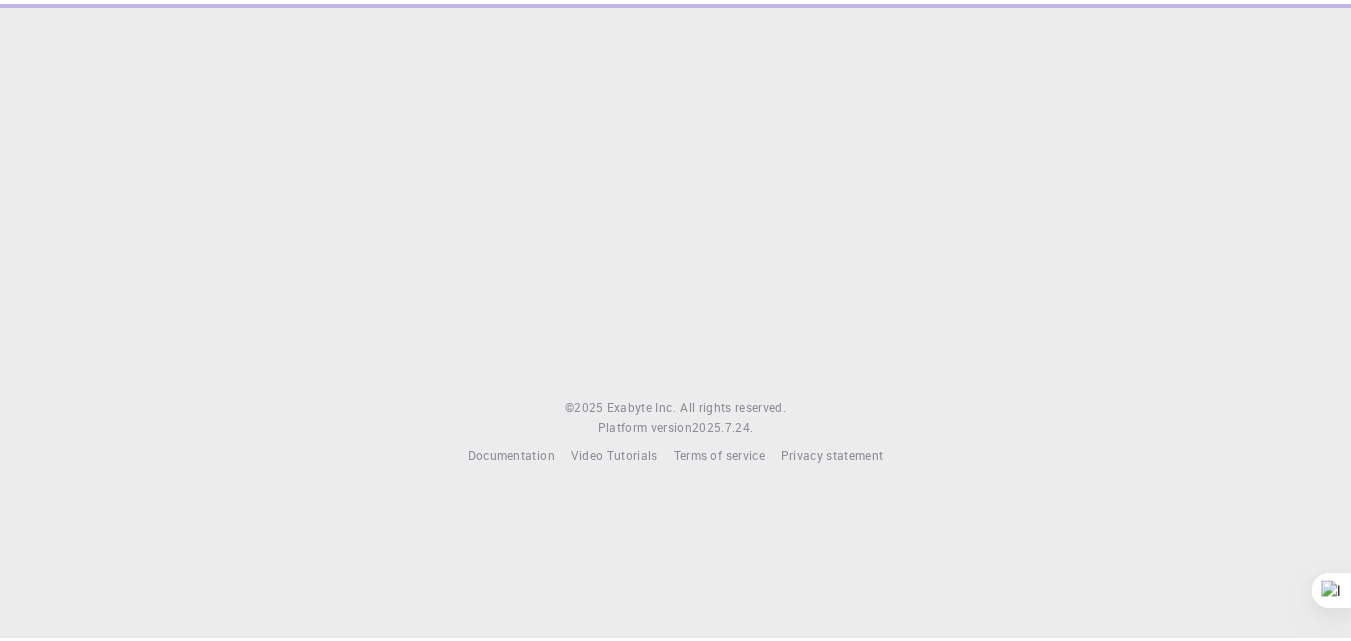 scroll, scrollTop: 0, scrollLeft: 0, axis: both 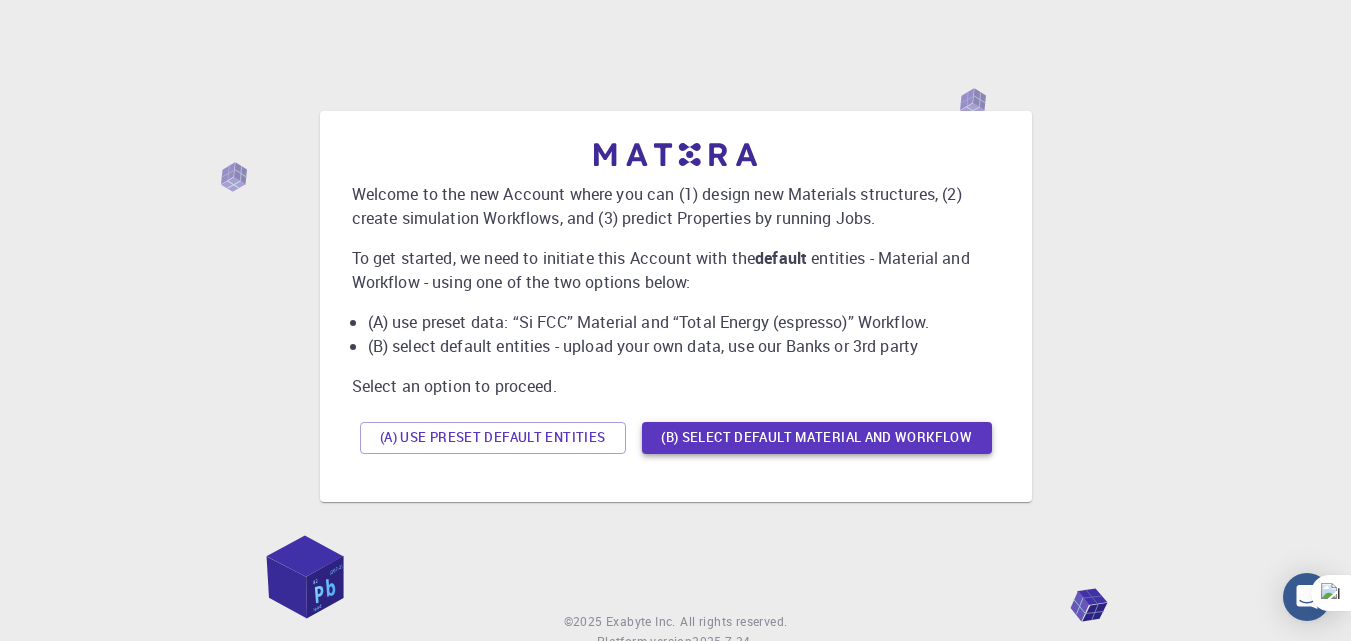 click on "(B) Select default material and workflow" at bounding box center [817, 438] 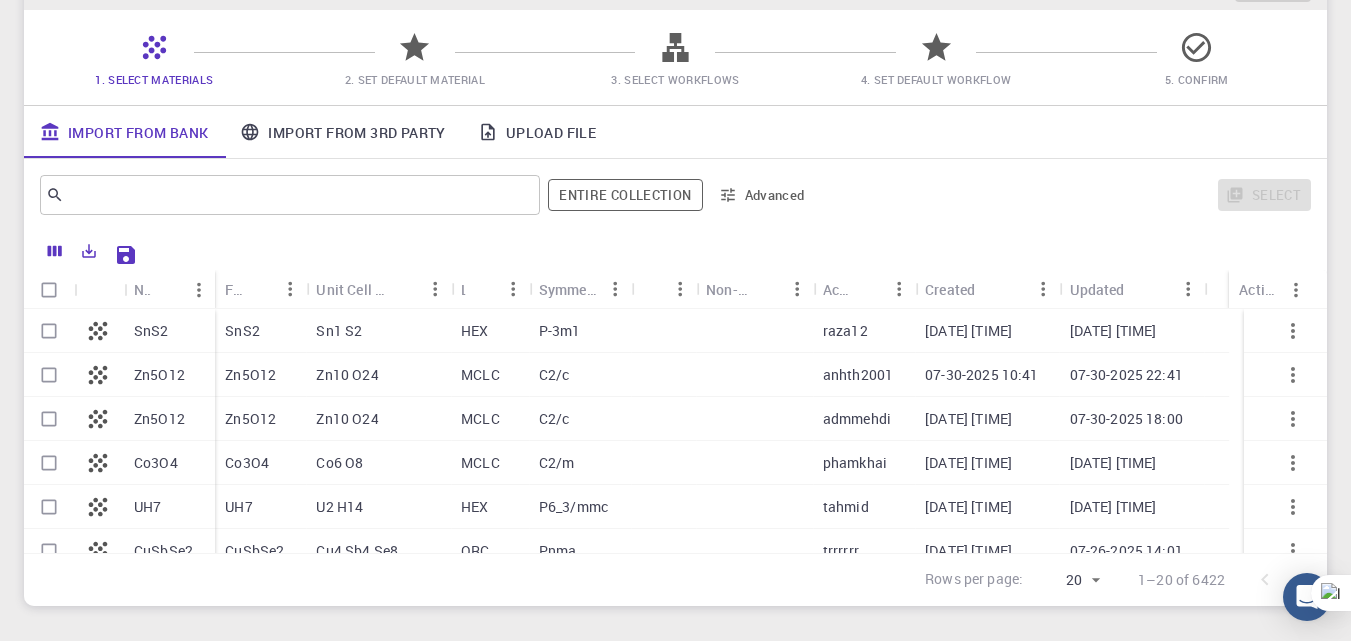 scroll, scrollTop: 200, scrollLeft: 0, axis: vertical 